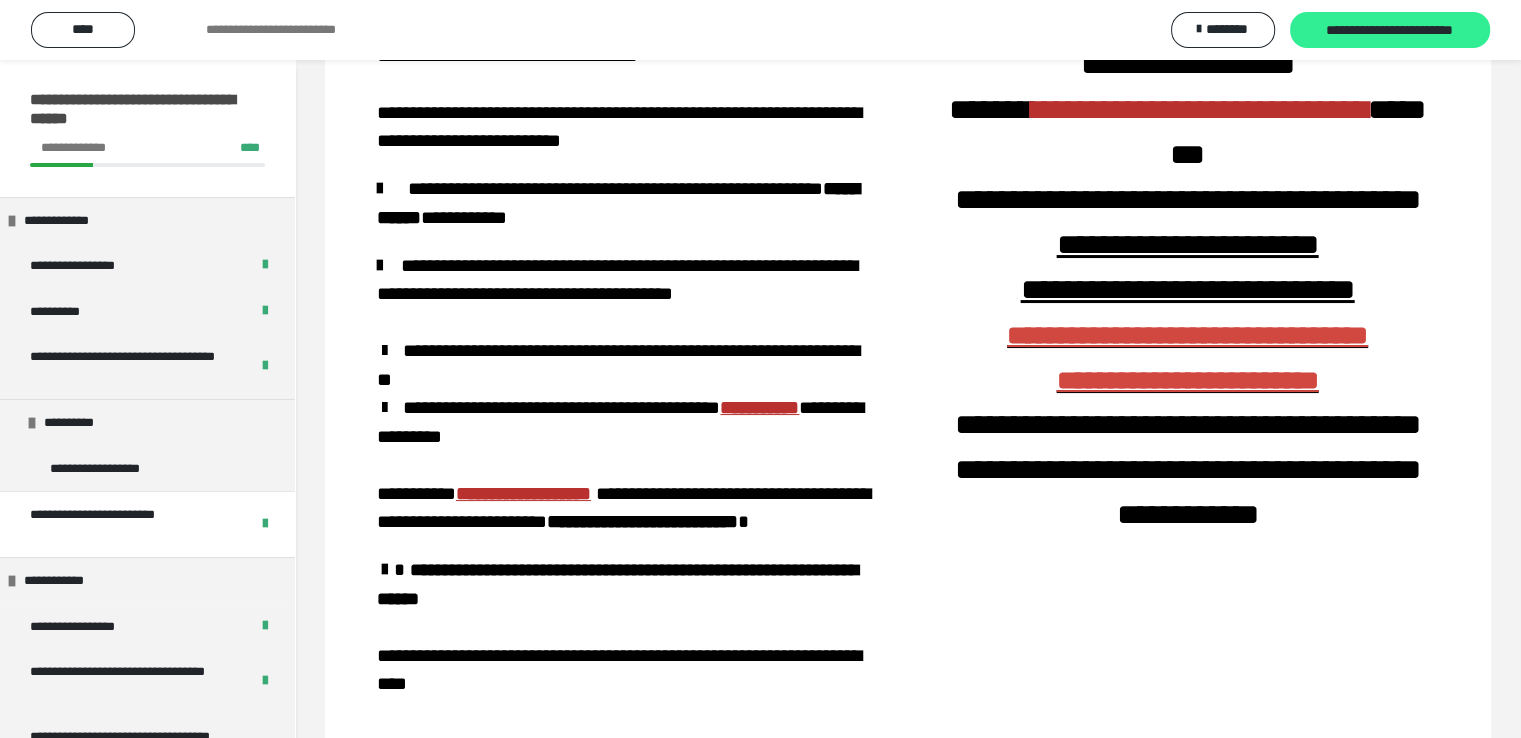 scroll, scrollTop: 127, scrollLeft: 0, axis: vertical 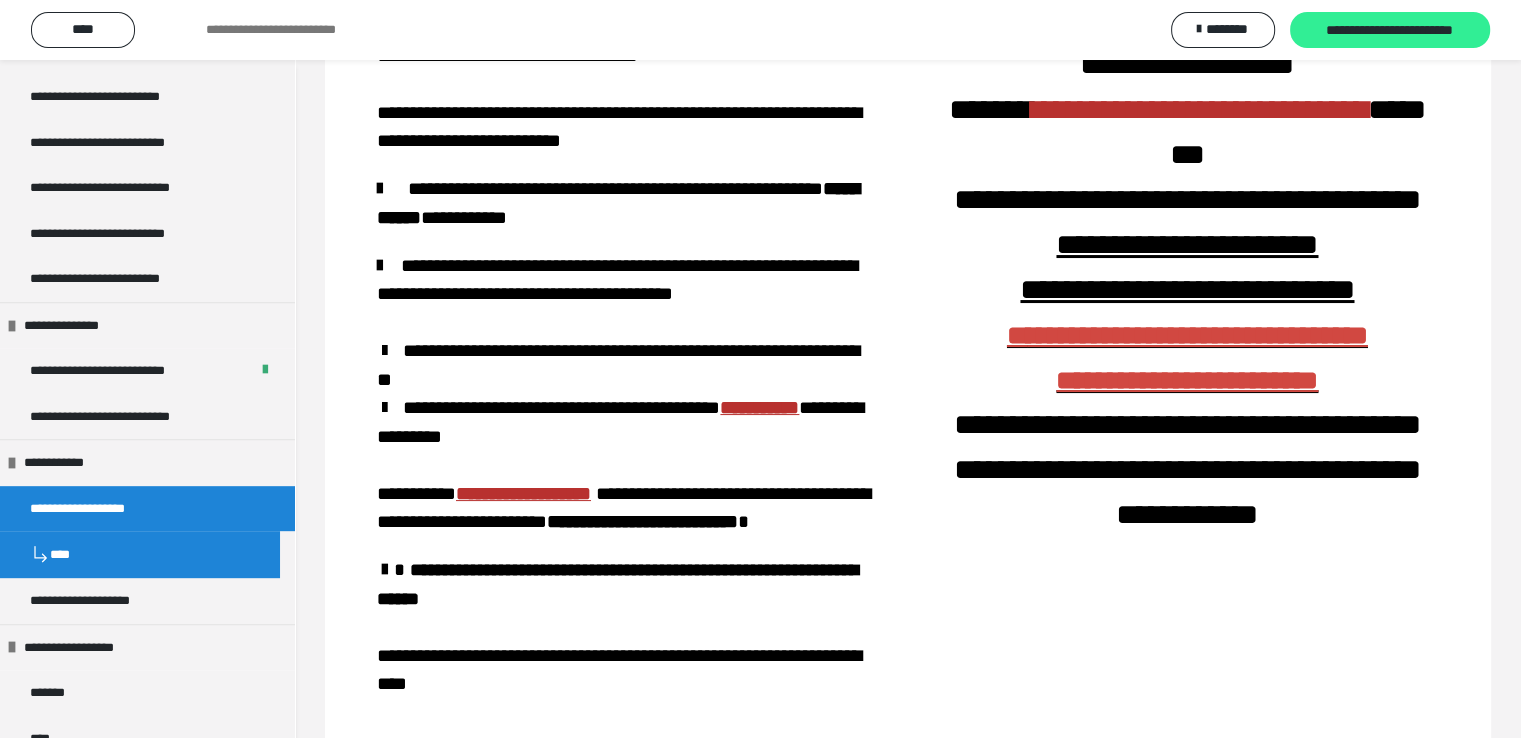 click on "**********" at bounding box center (1390, 31) 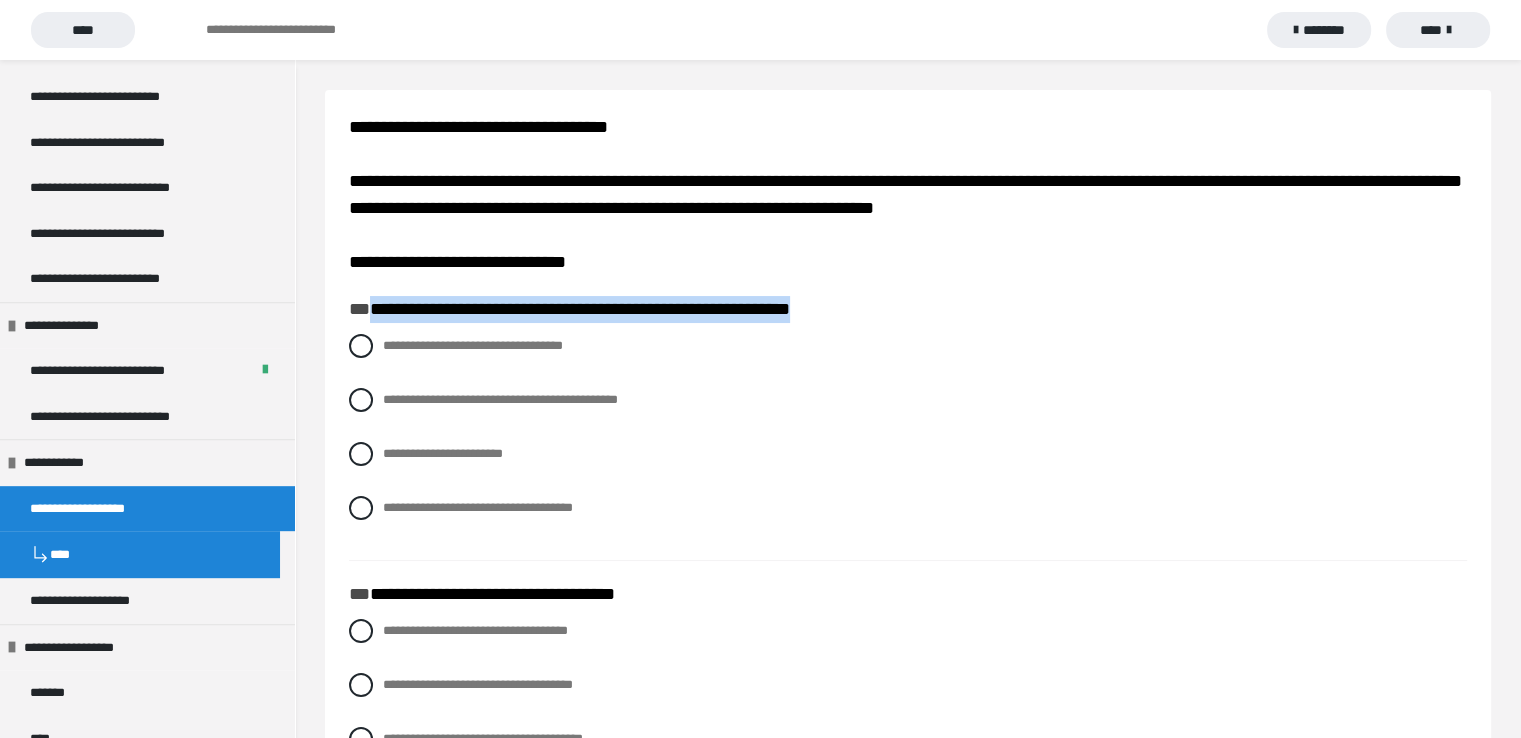 drag, startPoint x: 903, startPoint y: 317, endPoint x: 367, endPoint y: 311, distance: 536.03357 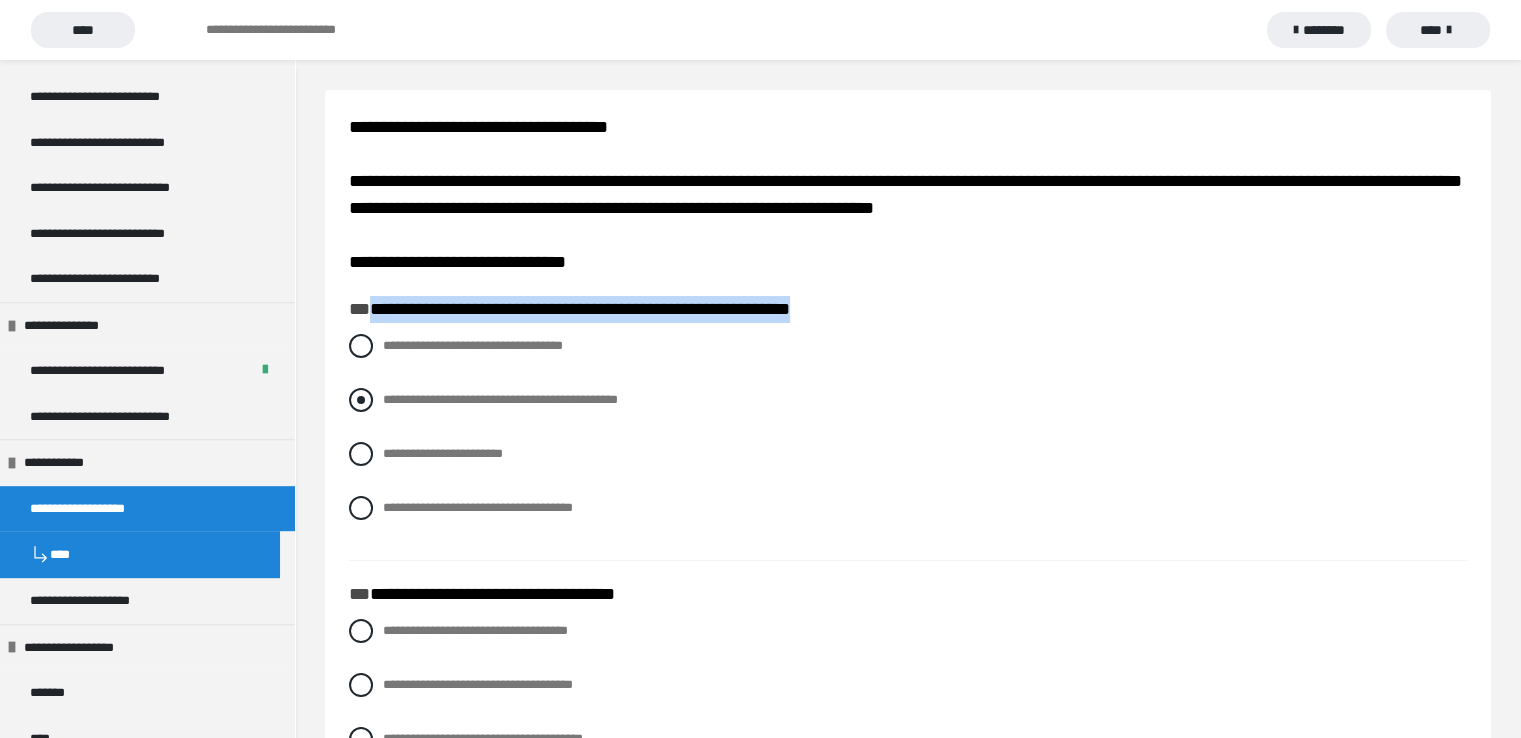 click at bounding box center (361, 400) 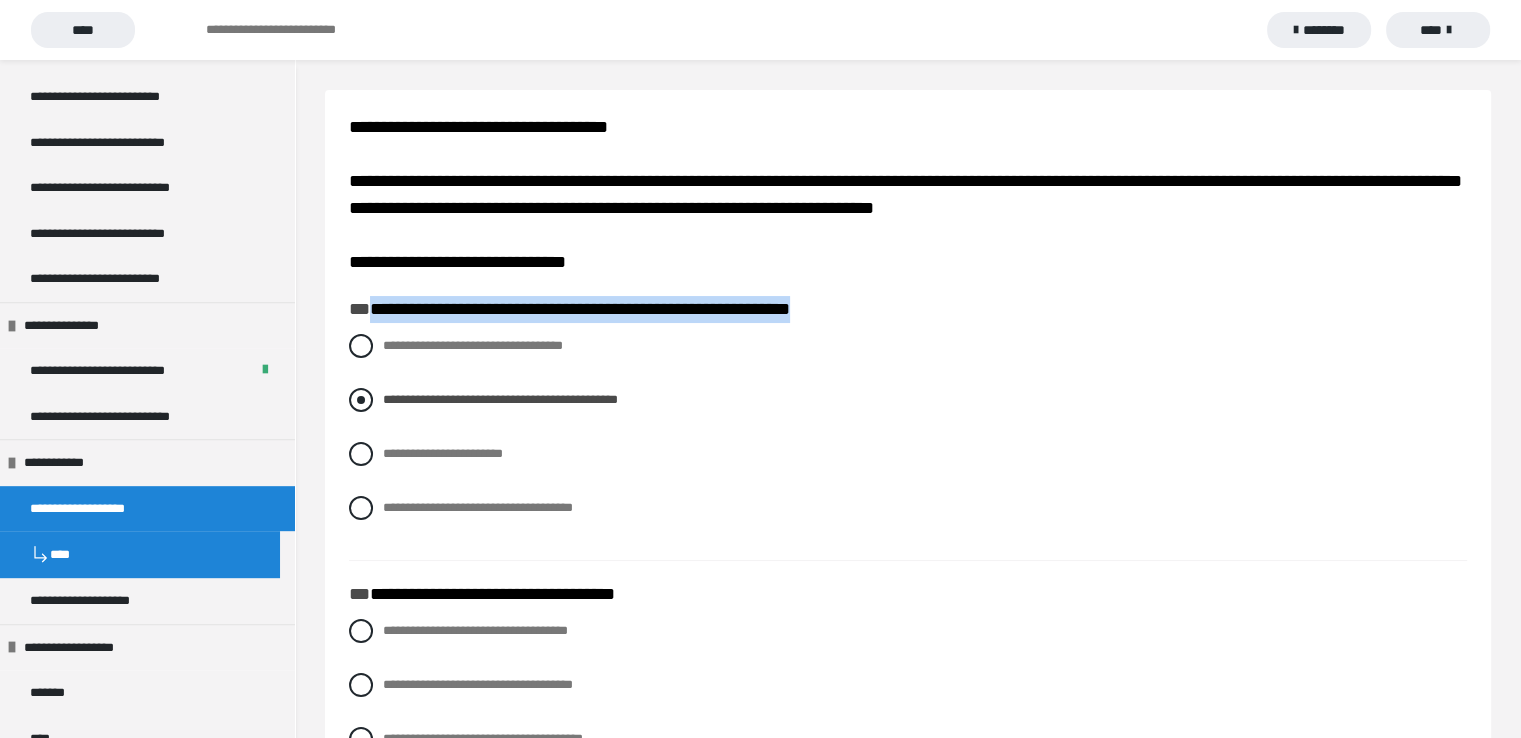 click on "**********" at bounding box center (908, 400) 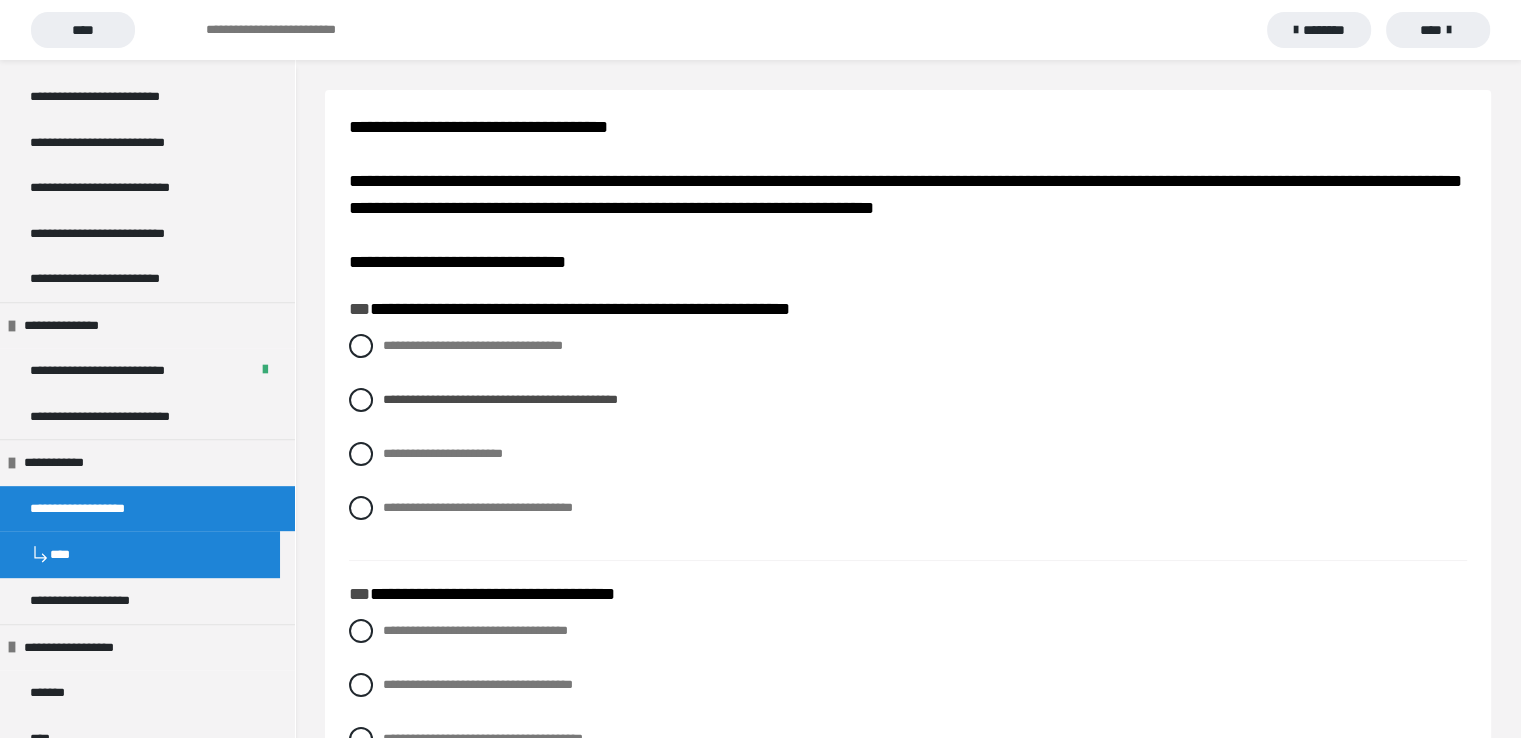 click on "**********" at bounding box center [908, 442] 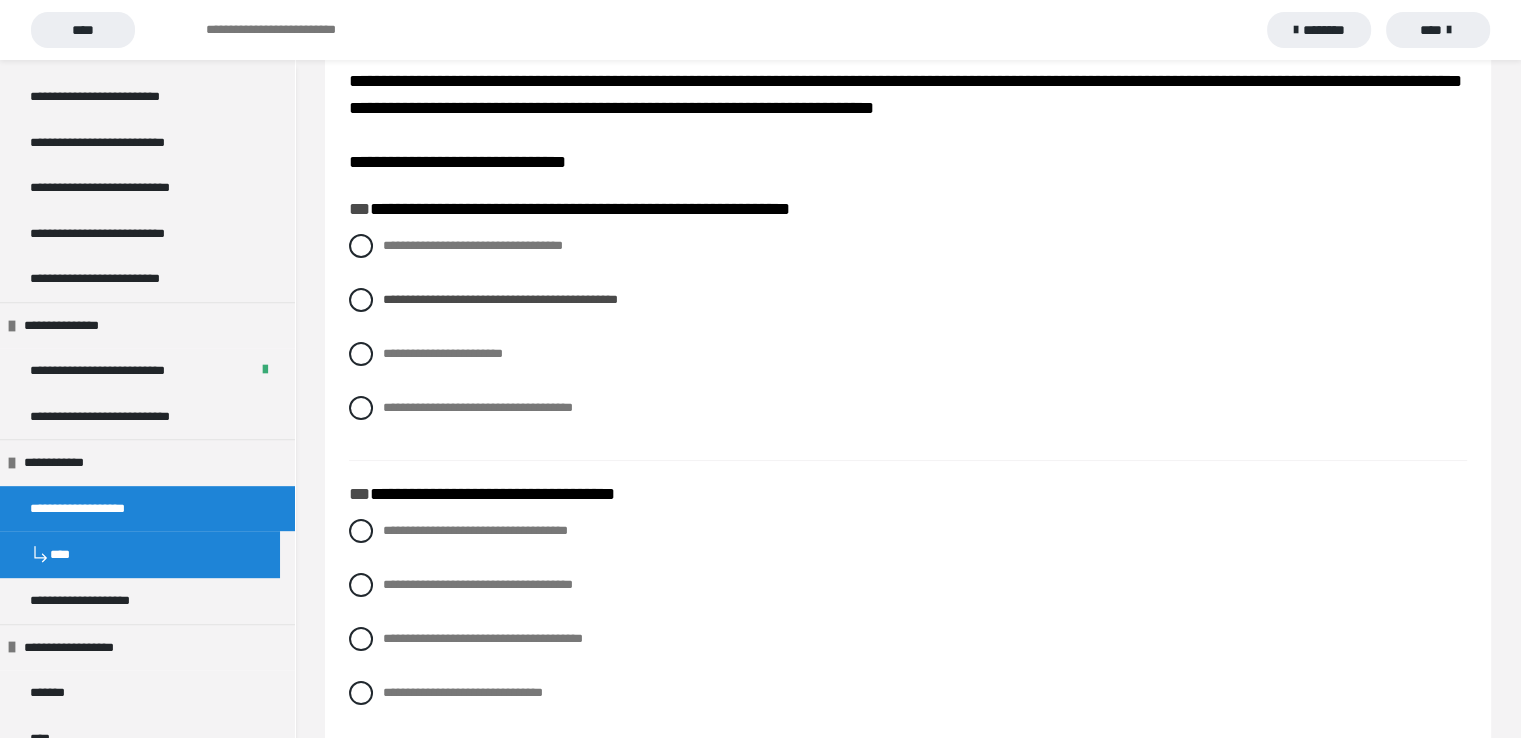scroll, scrollTop: 200, scrollLeft: 0, axis: vertical 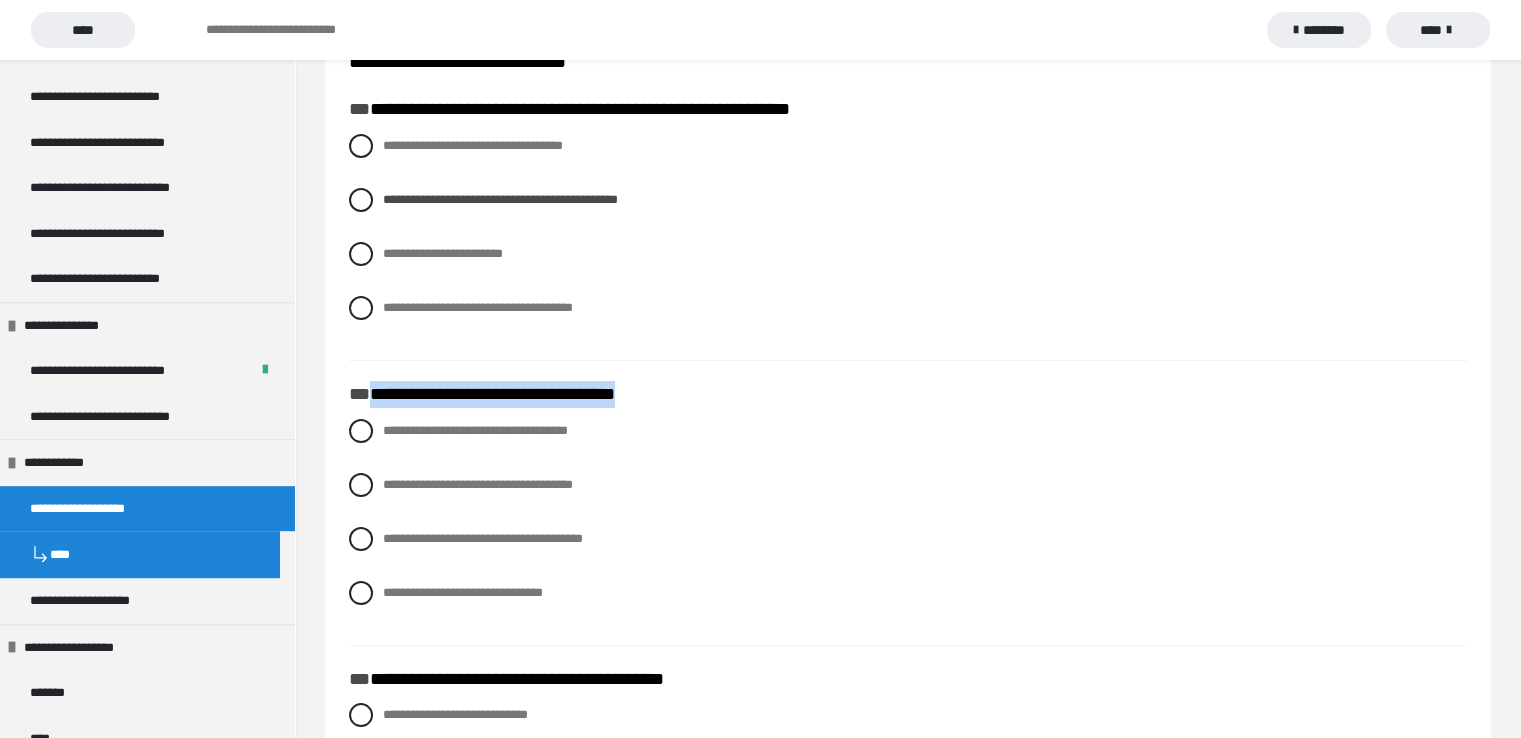 drag, startPoint x: 649, startPoint y: 393, endPoint x: 384, endPoint y: 392, distance: 265.0019 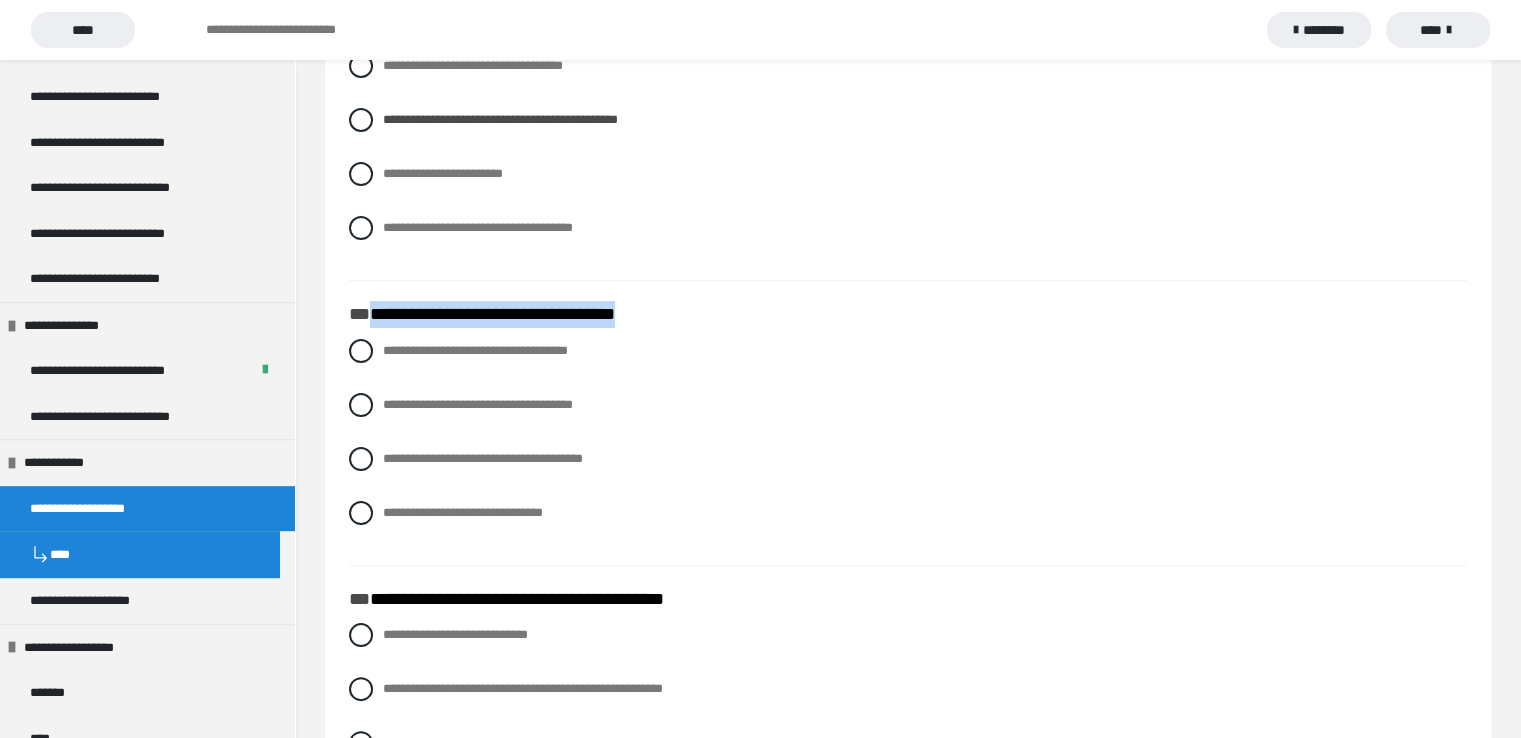 scroll, scrollTop: 300, scrollLeft: 0, axis: vertical 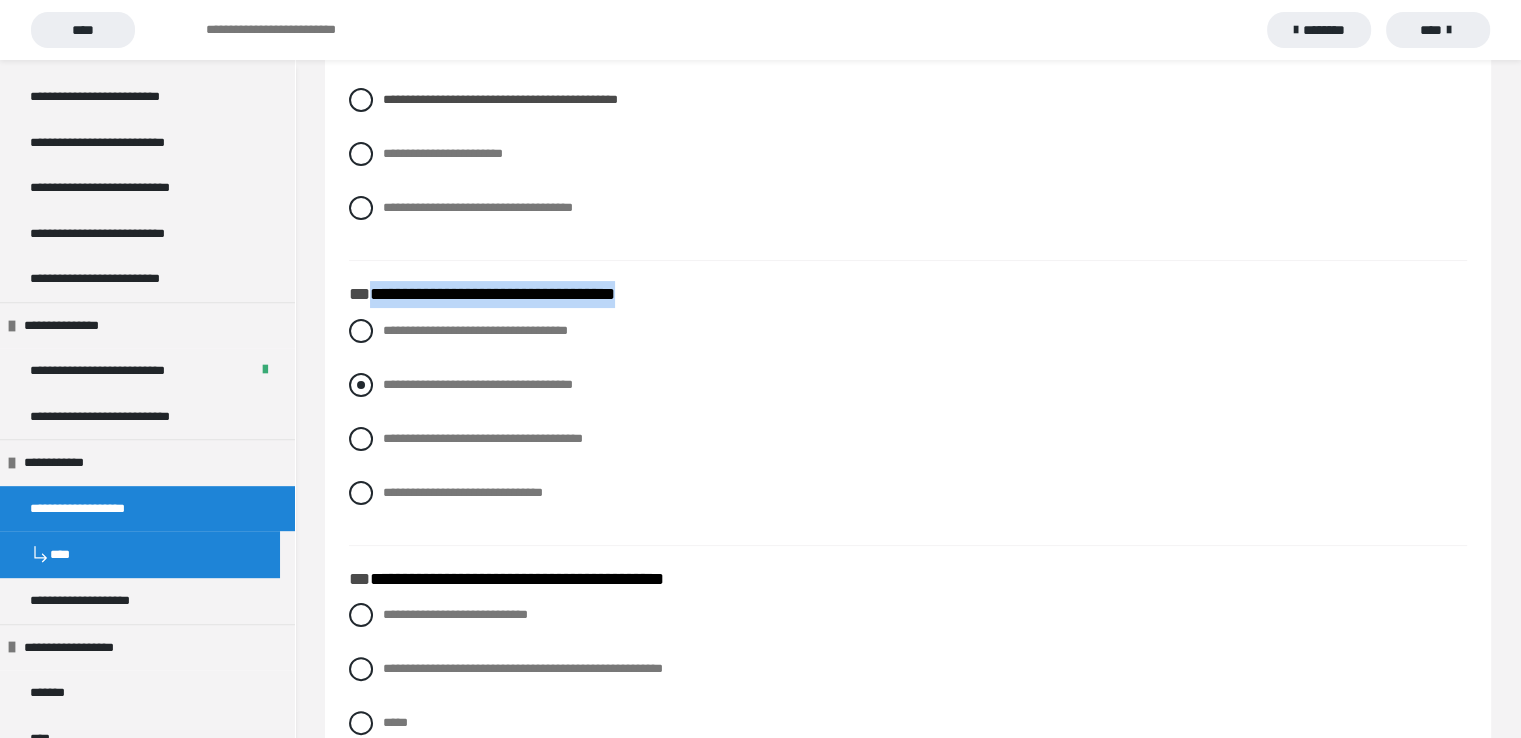 click at bounding box center [361, 385] 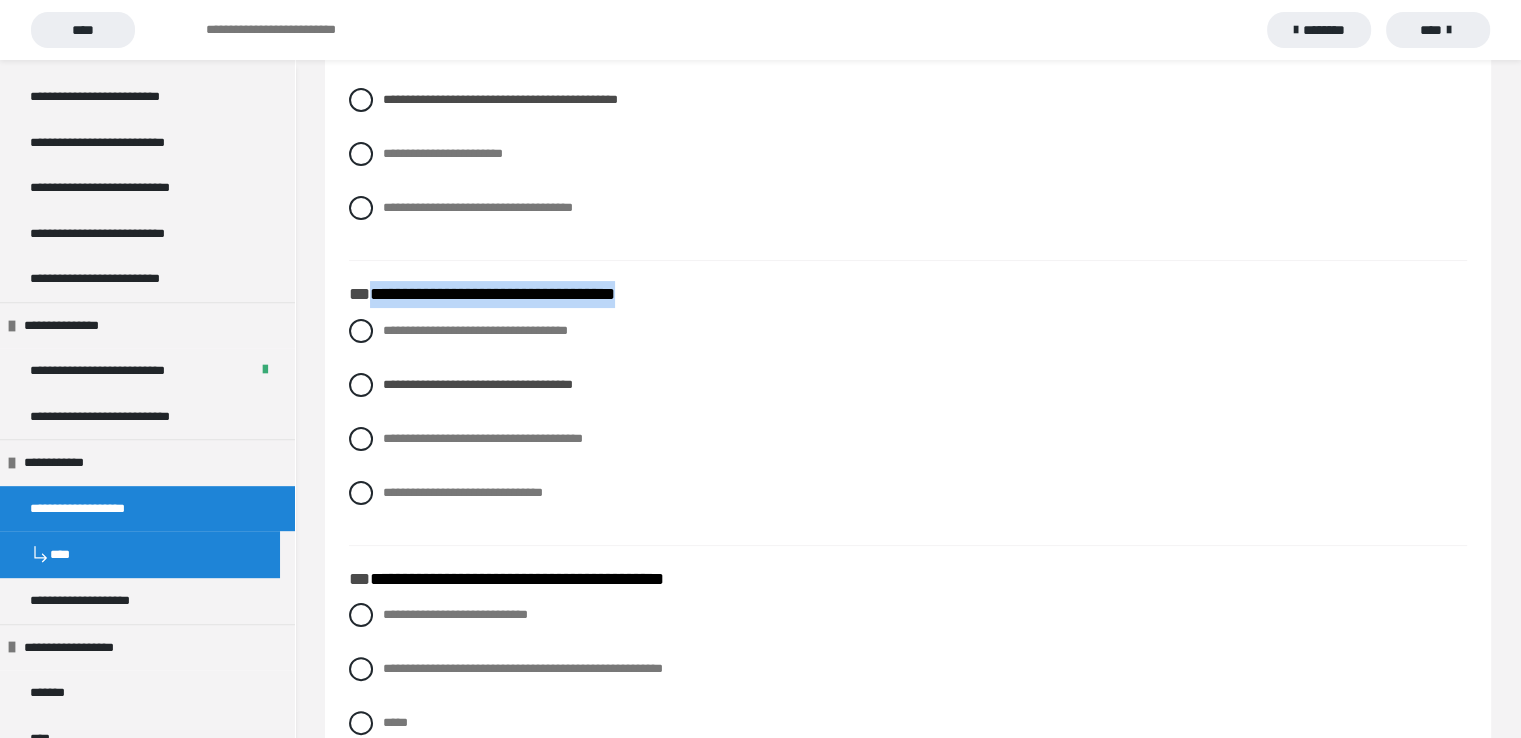 scroll, scrollTop: 500, scrollLeft: 0, axis: vertical 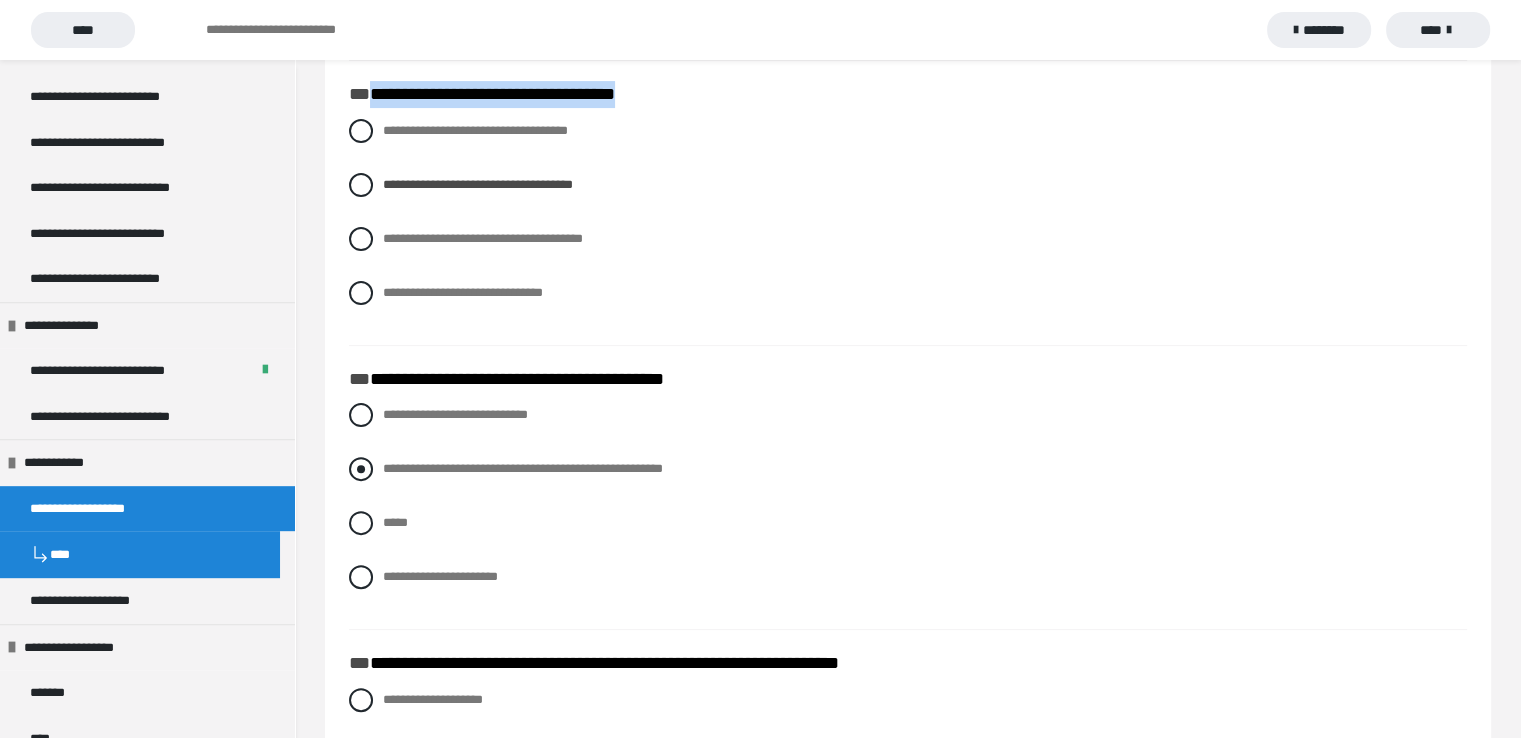 click at bounding box center [361, 469] 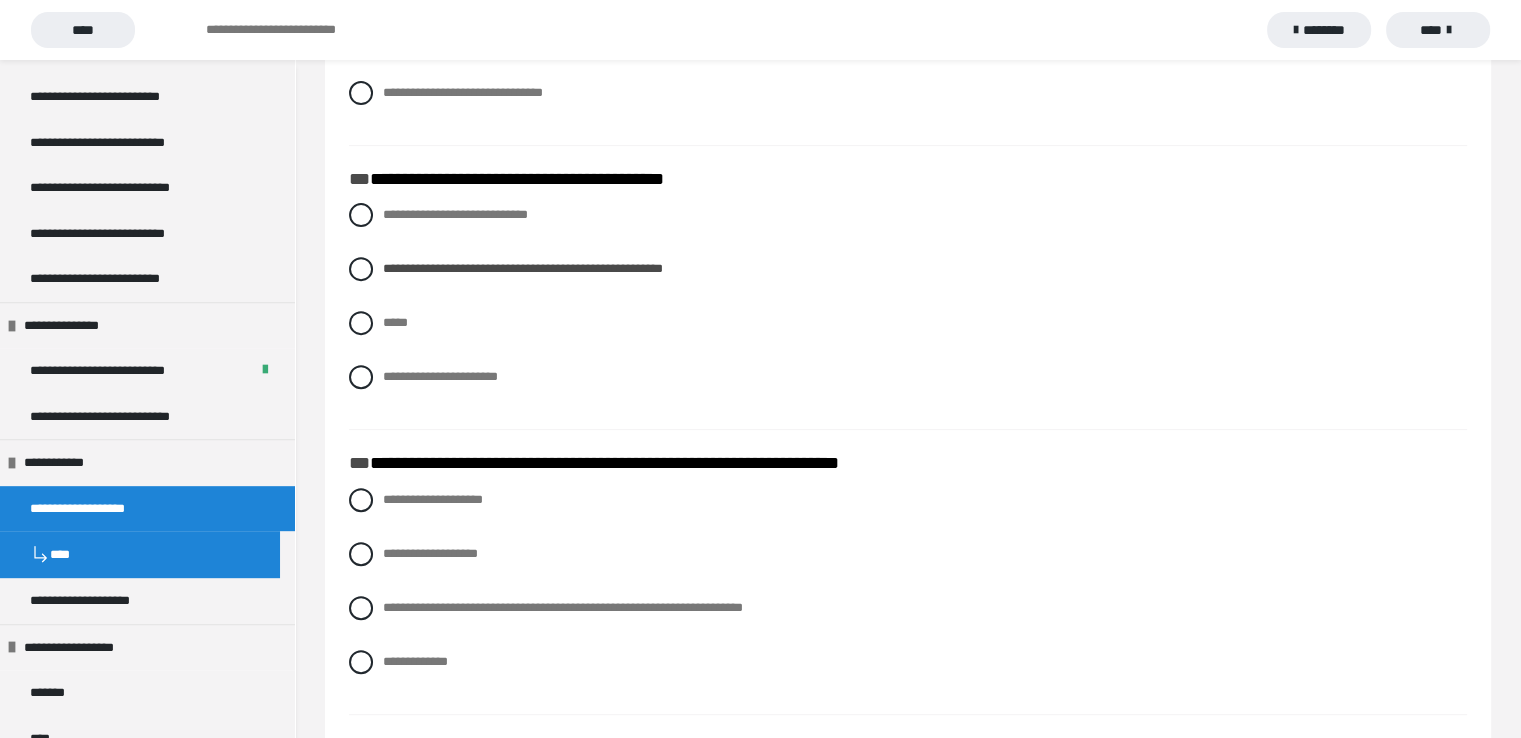 scroll, scrollTop: 900, scrollLeft: 0, axis: vertical 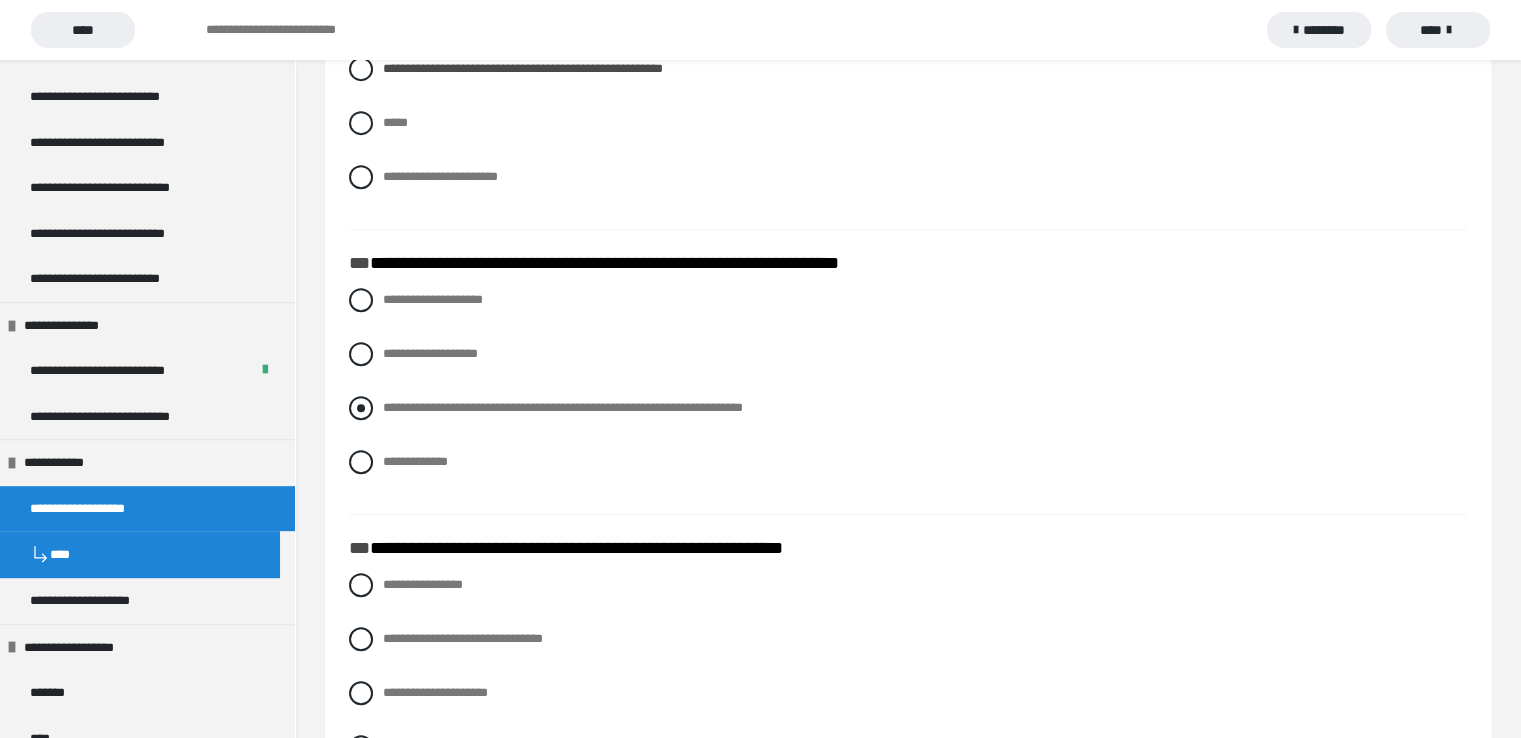 drag, startPoint x: 360, startPoint y: 354, endPoint x: 627, endPoint y: 405, distance: 271.82715 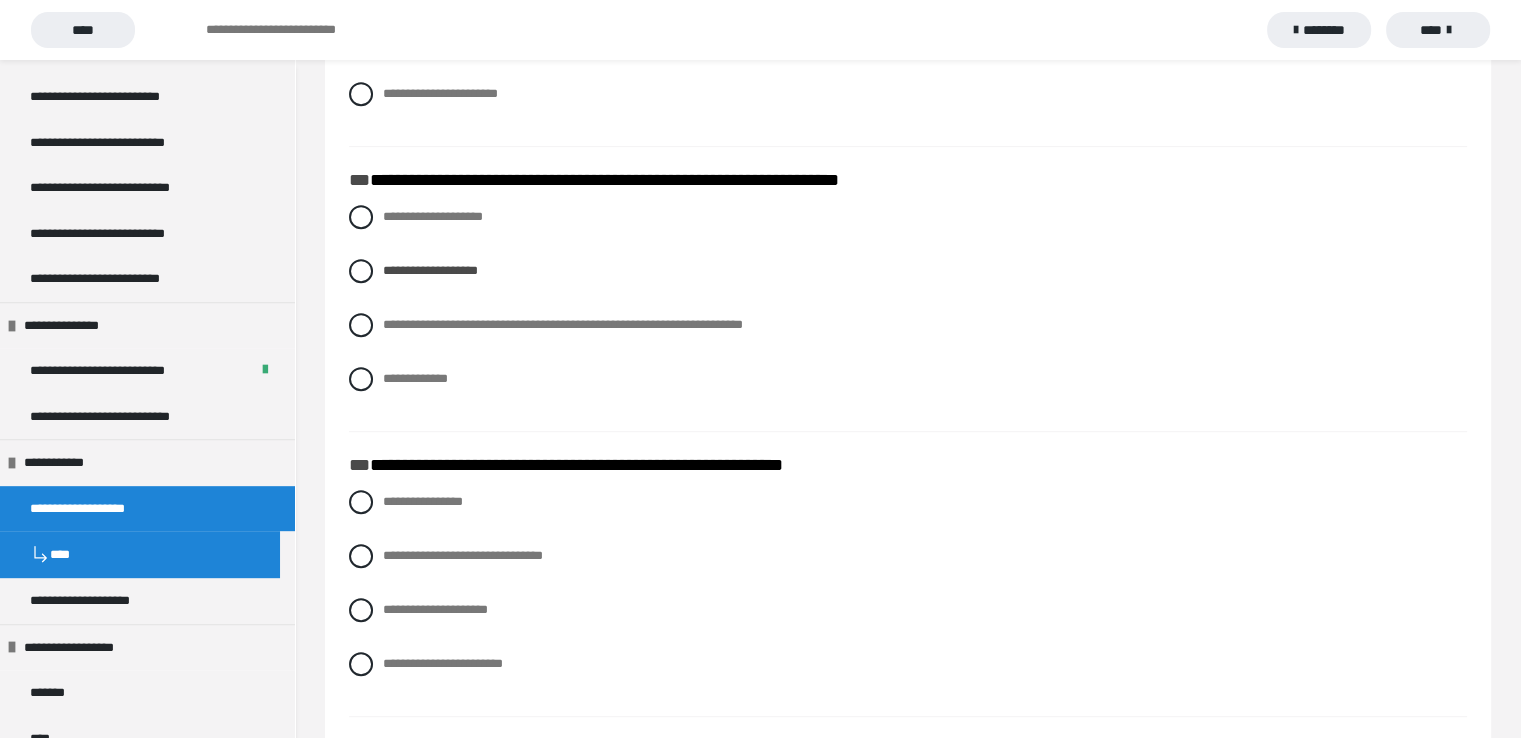scroll, scrollTop: 1100, scrollLeft: 0, axis: vertical 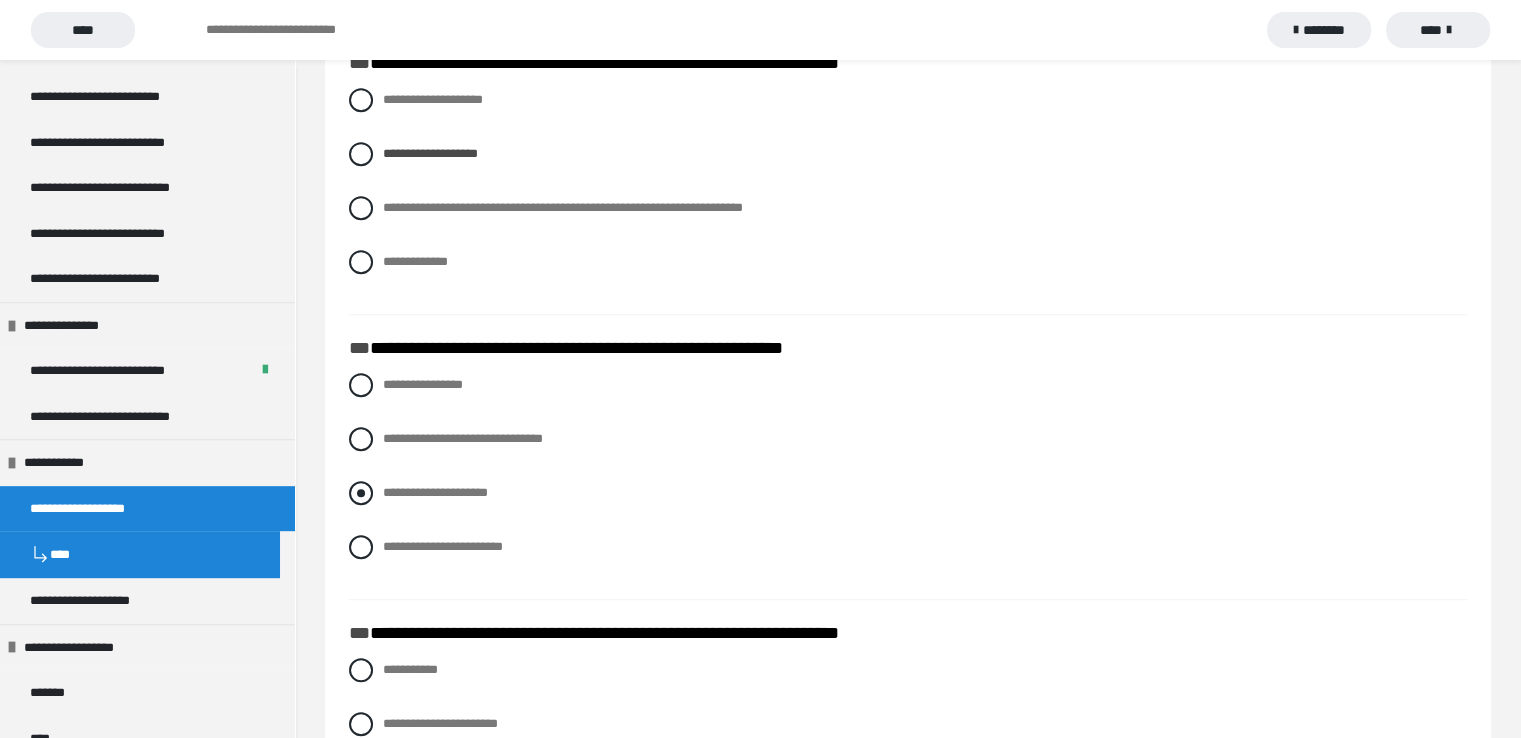 click at bounding box center (361, 493) 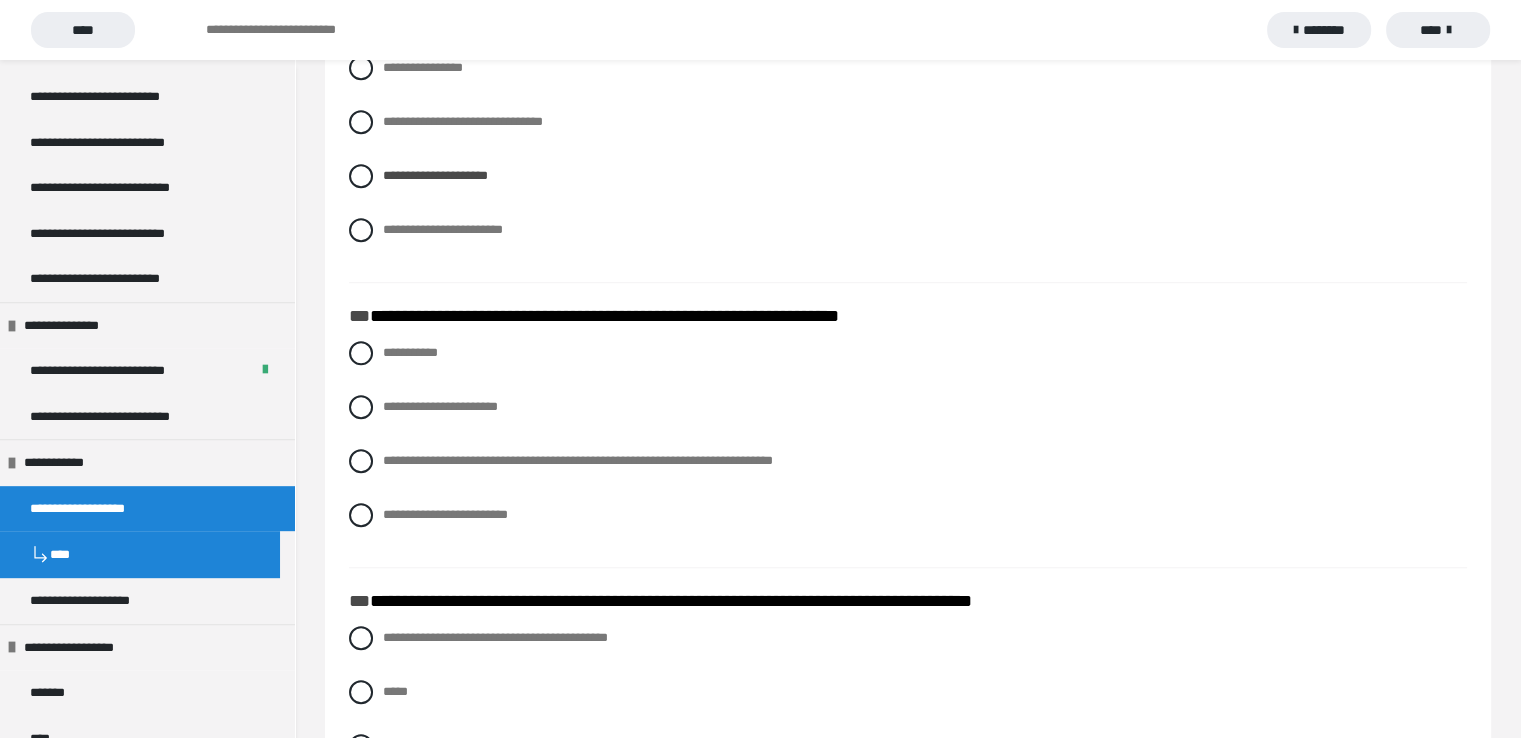 scroll, scrollTop: 1500, scrollLeft: 0, axis: vertical 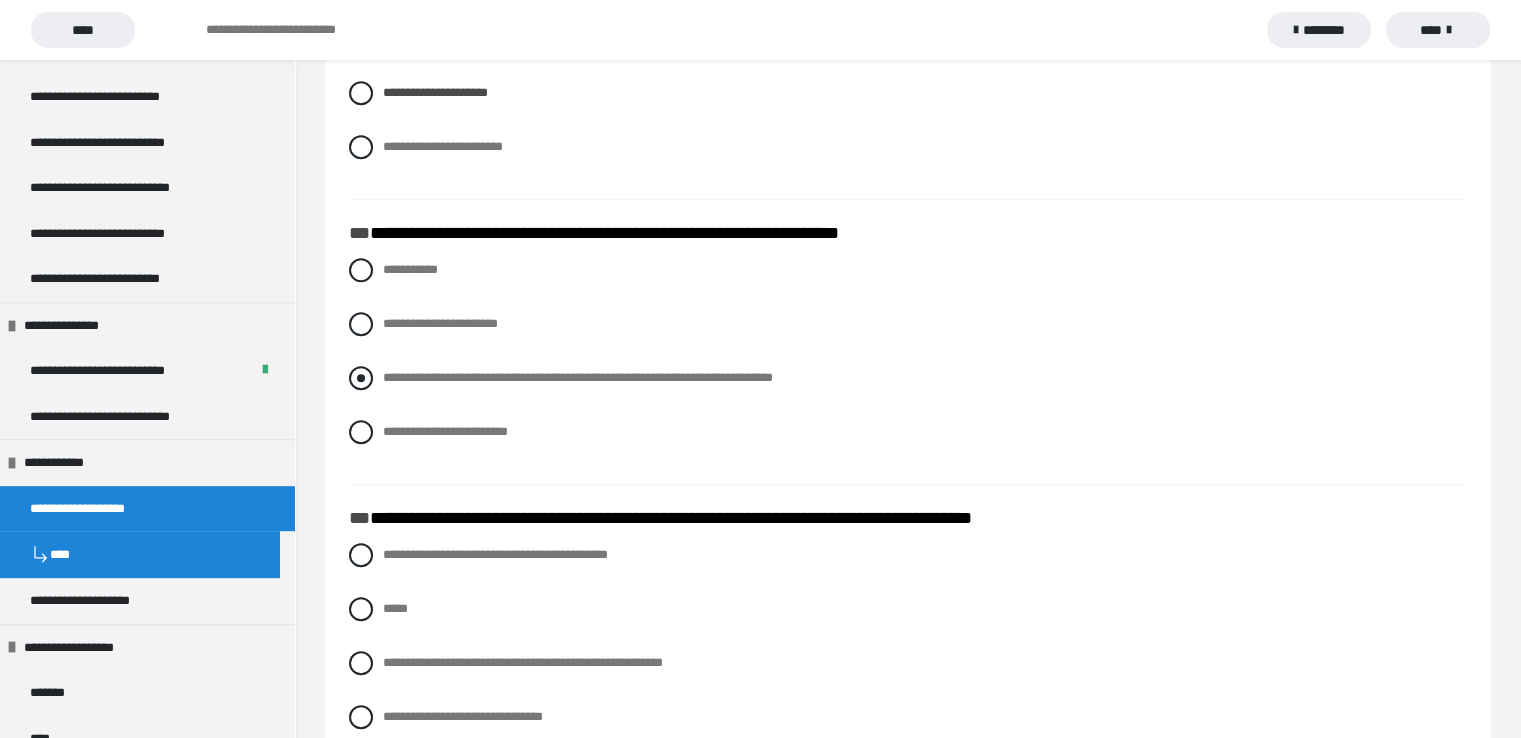 click at bounding box center (361, 378) 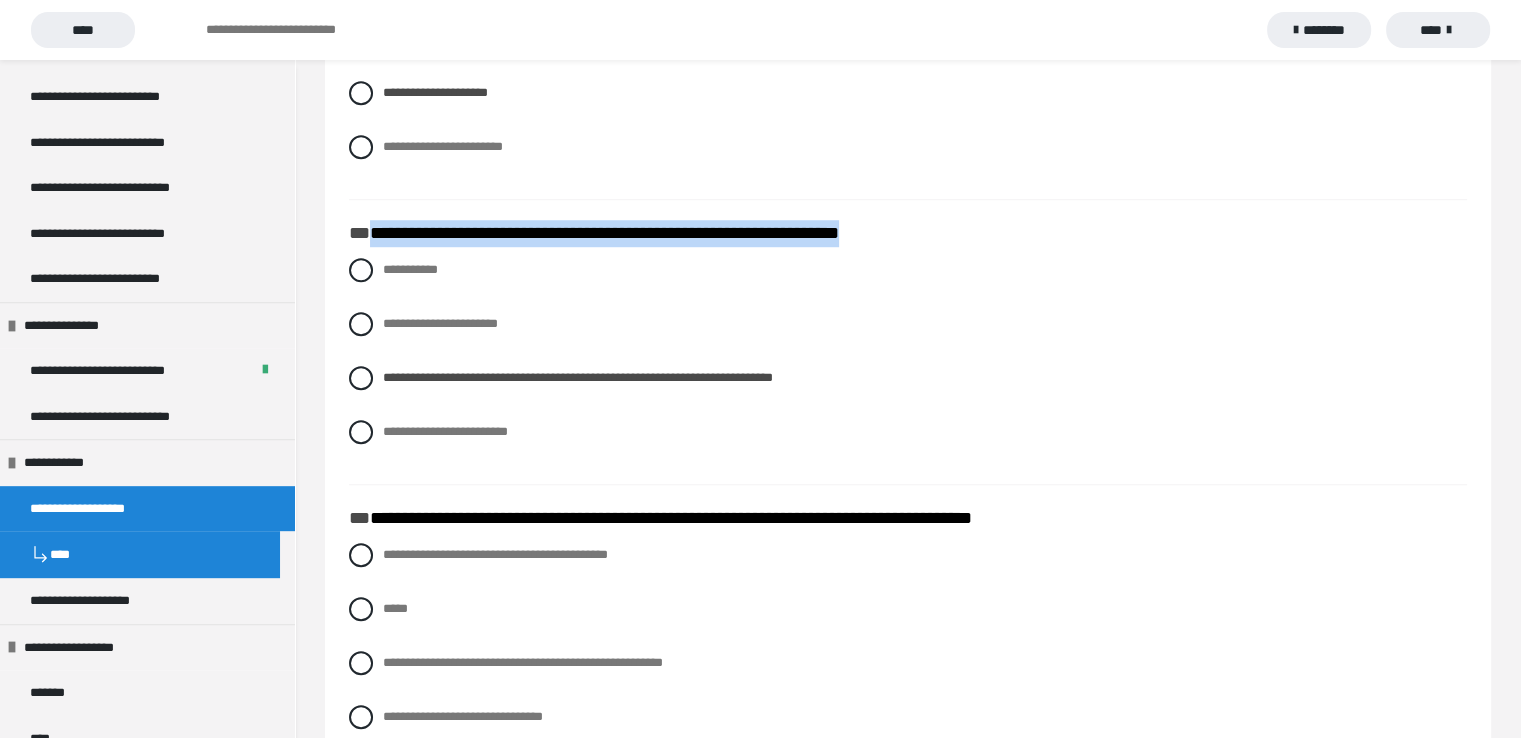drag, startPoint x: 963, startPoint y: 232, endPoint x: 374, endPoint y: 222, distance: 589.0849 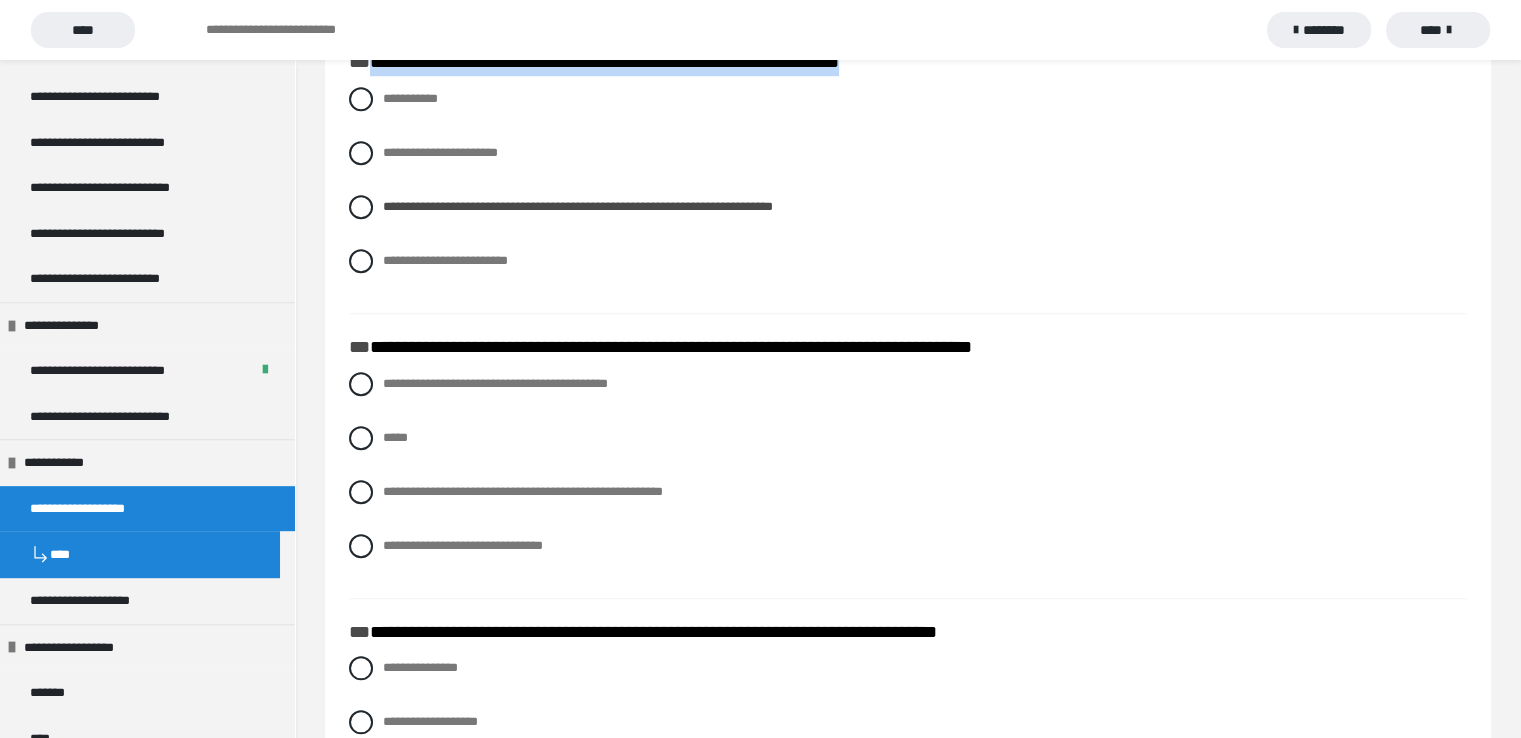 scroll, scrollTop: 1700, scrollLeft: 0, axis: vertical 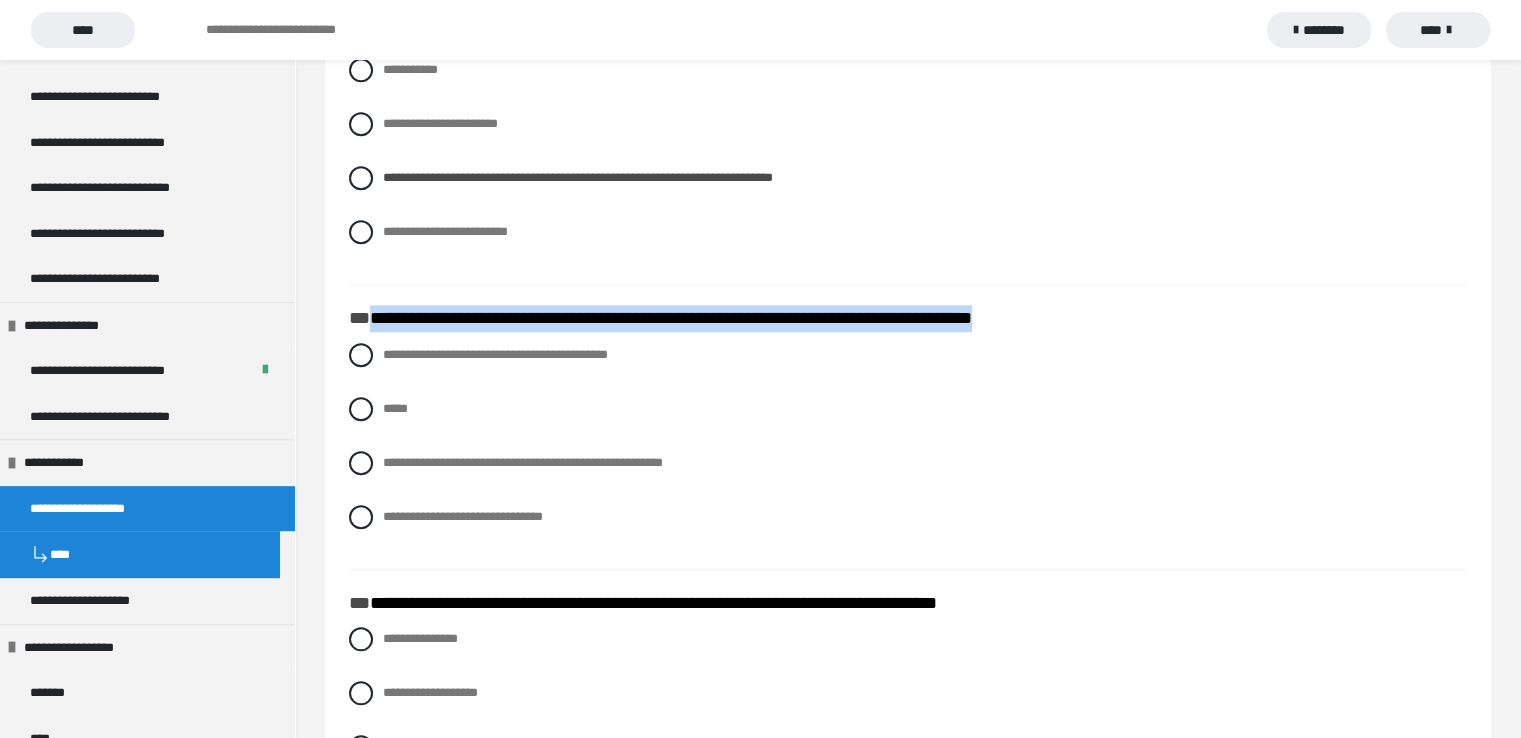 drag, startPoint x: 1076, startPoint y: 324, endPoint x: 376, endPoint y: 321, distance: 700.0064 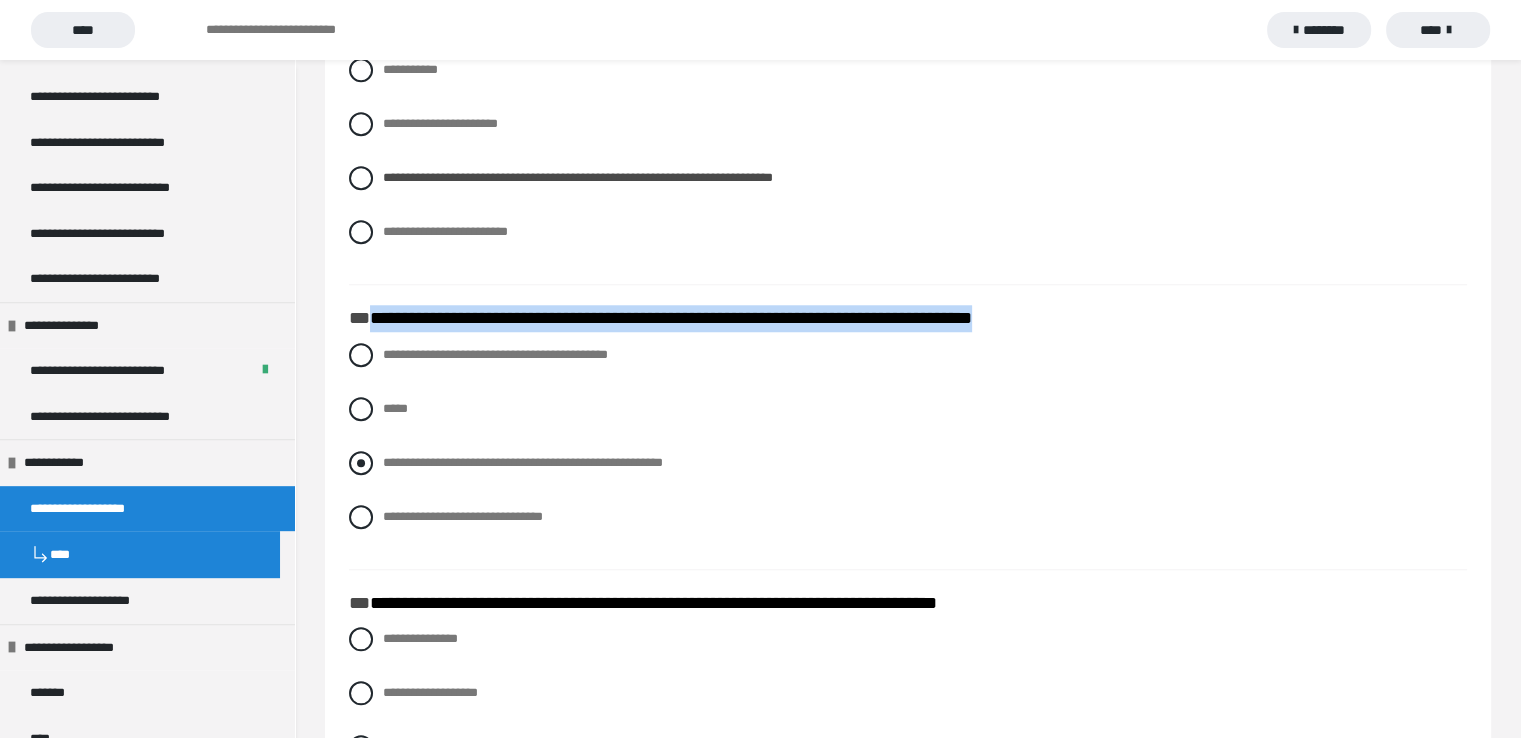 click at bounding box center [361, 463] 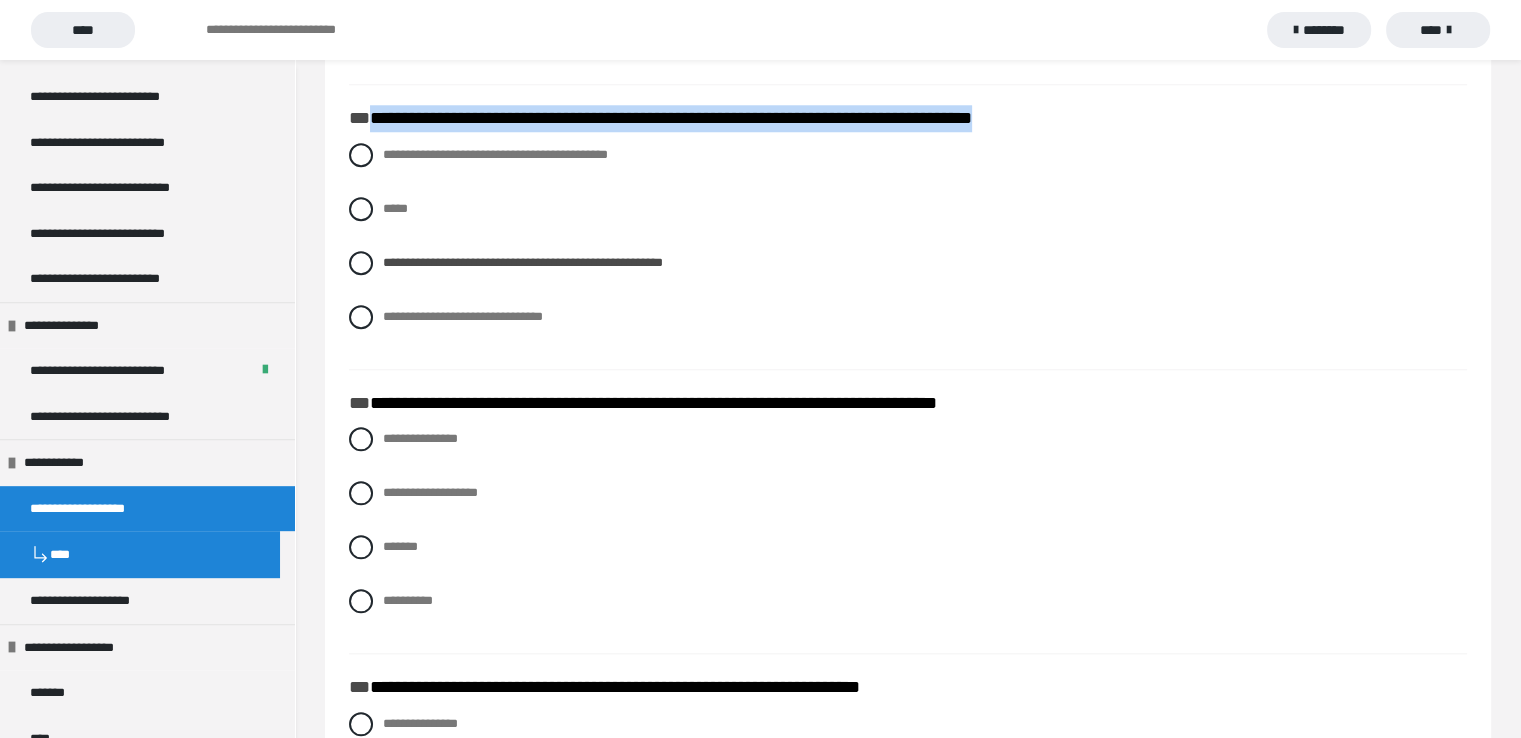 scroll, scrollTop: 2000, scrollLeft: 0, axis: vertical 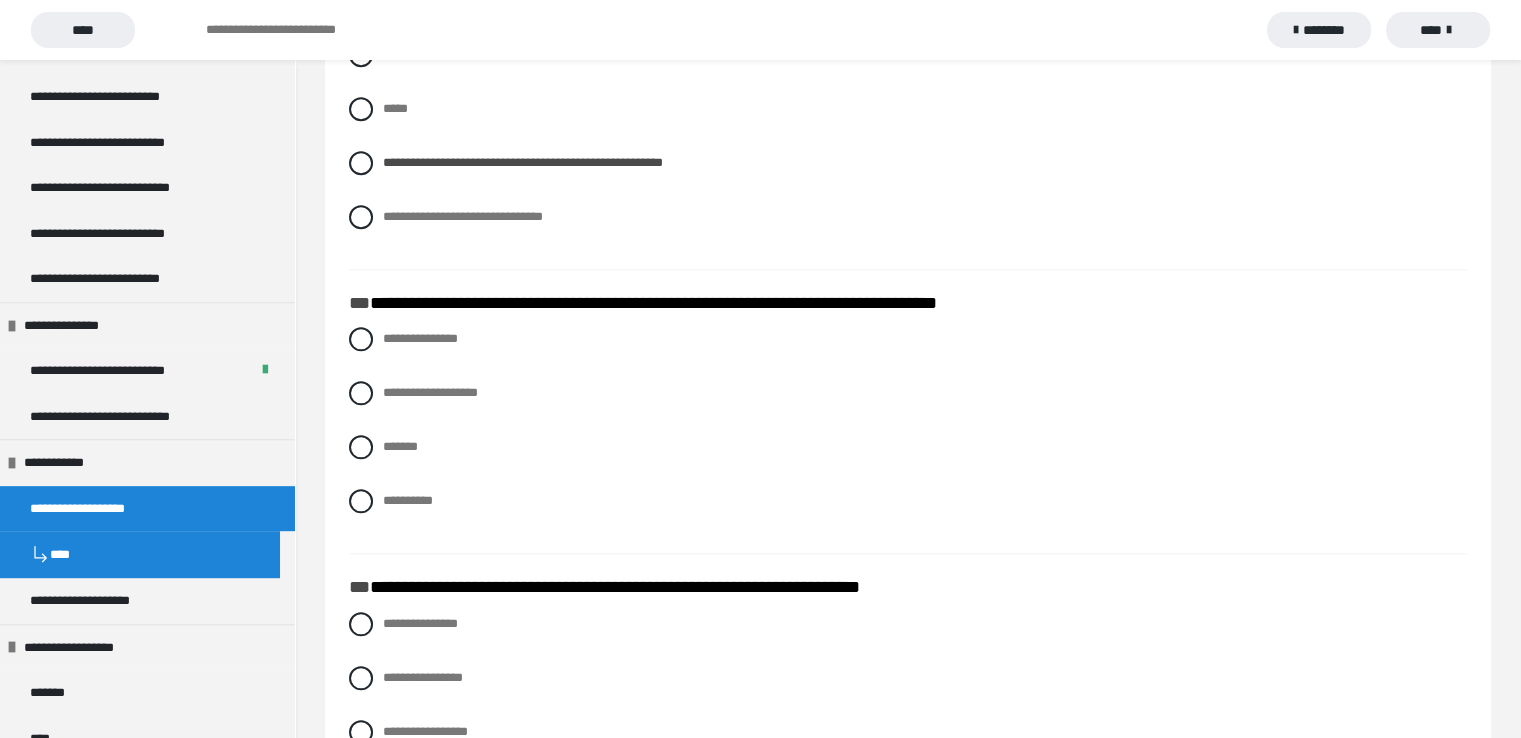 drag, startPoint x: 364, startPoint y: 344, endPoint x: 436, endPoint y: 361, distance: 73.97973 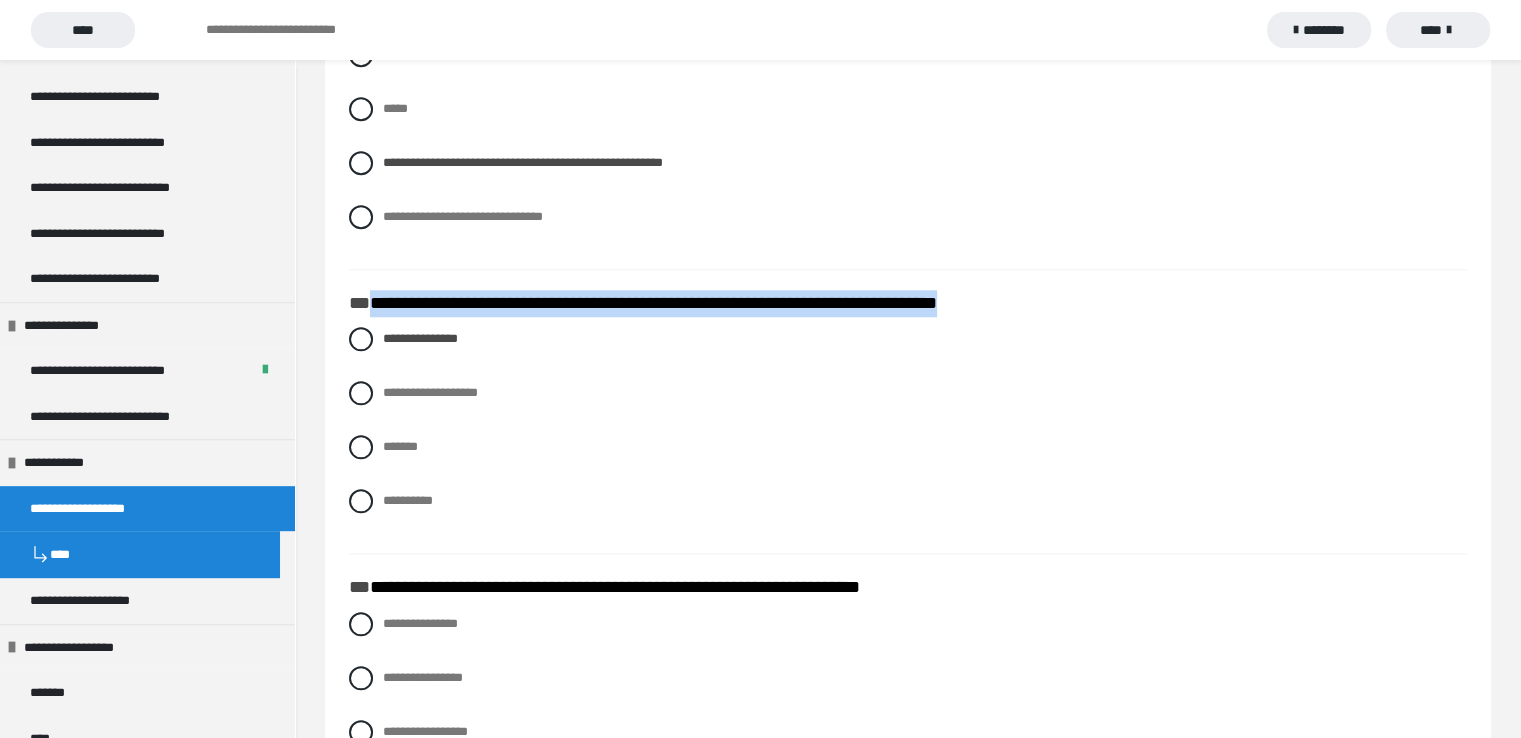 drag, startPoint x: 1081, startPoint y: 307, endPoint x: 377, endPoint y: 296, distance: 704.08594 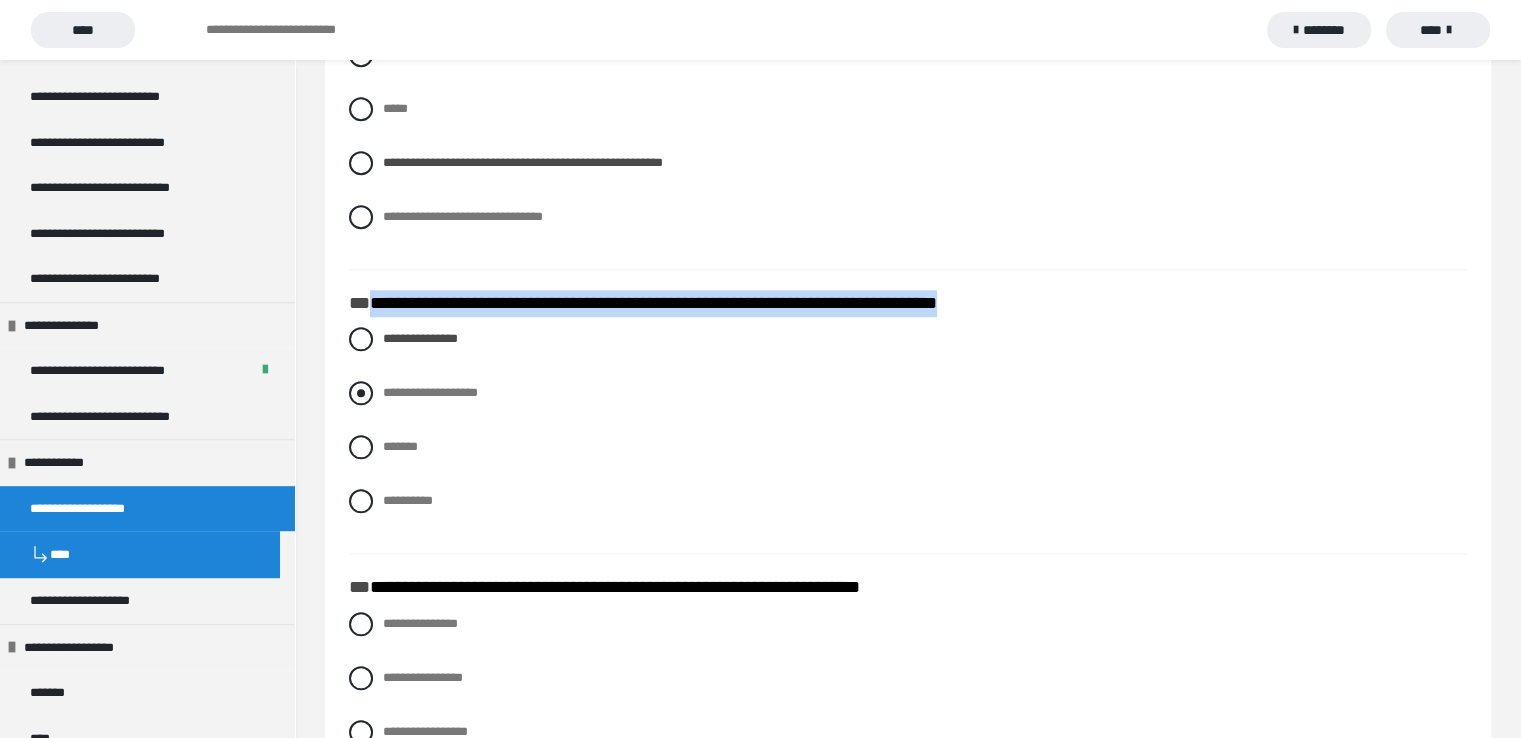 click at bounding box center [361, 393] 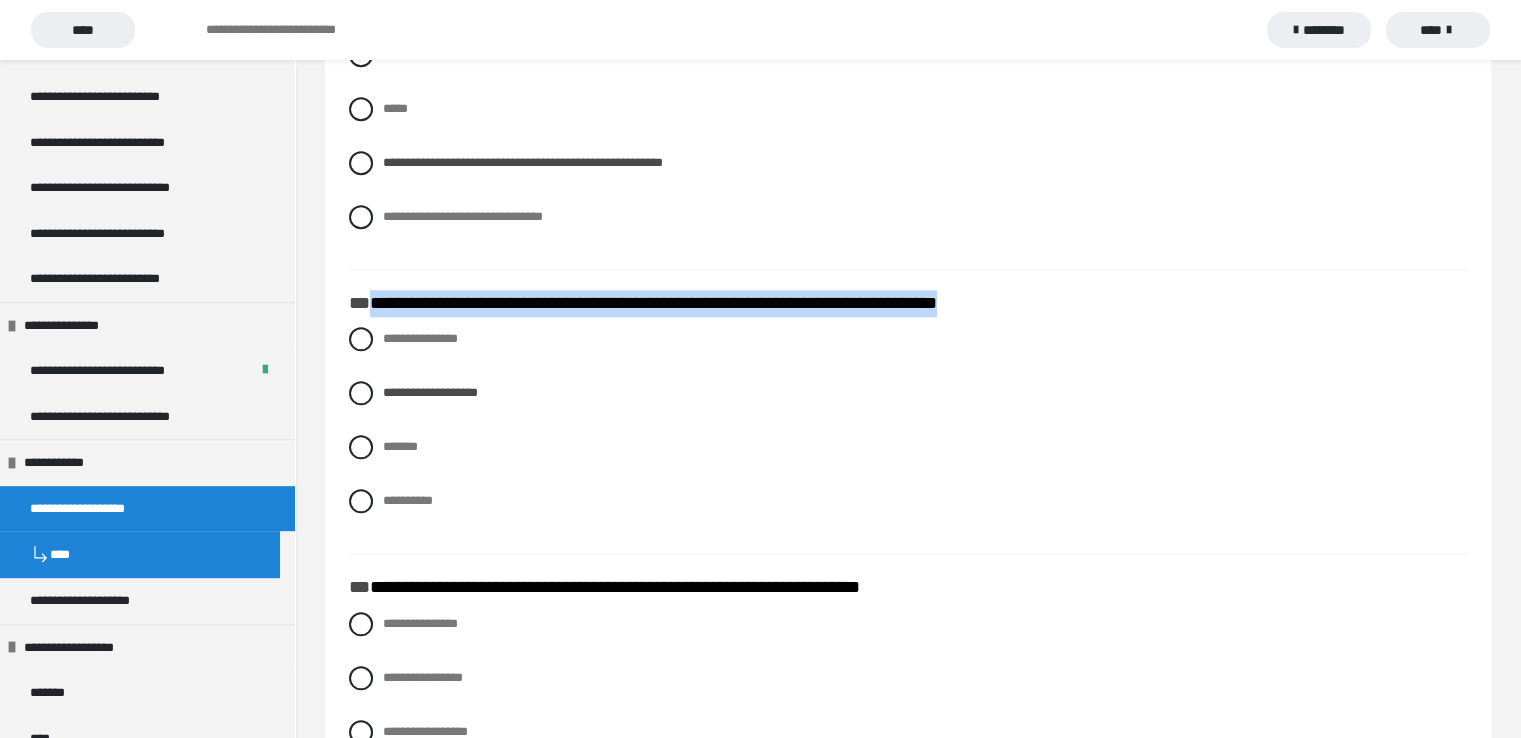 click on "**********" at bounding box center [908, 304] 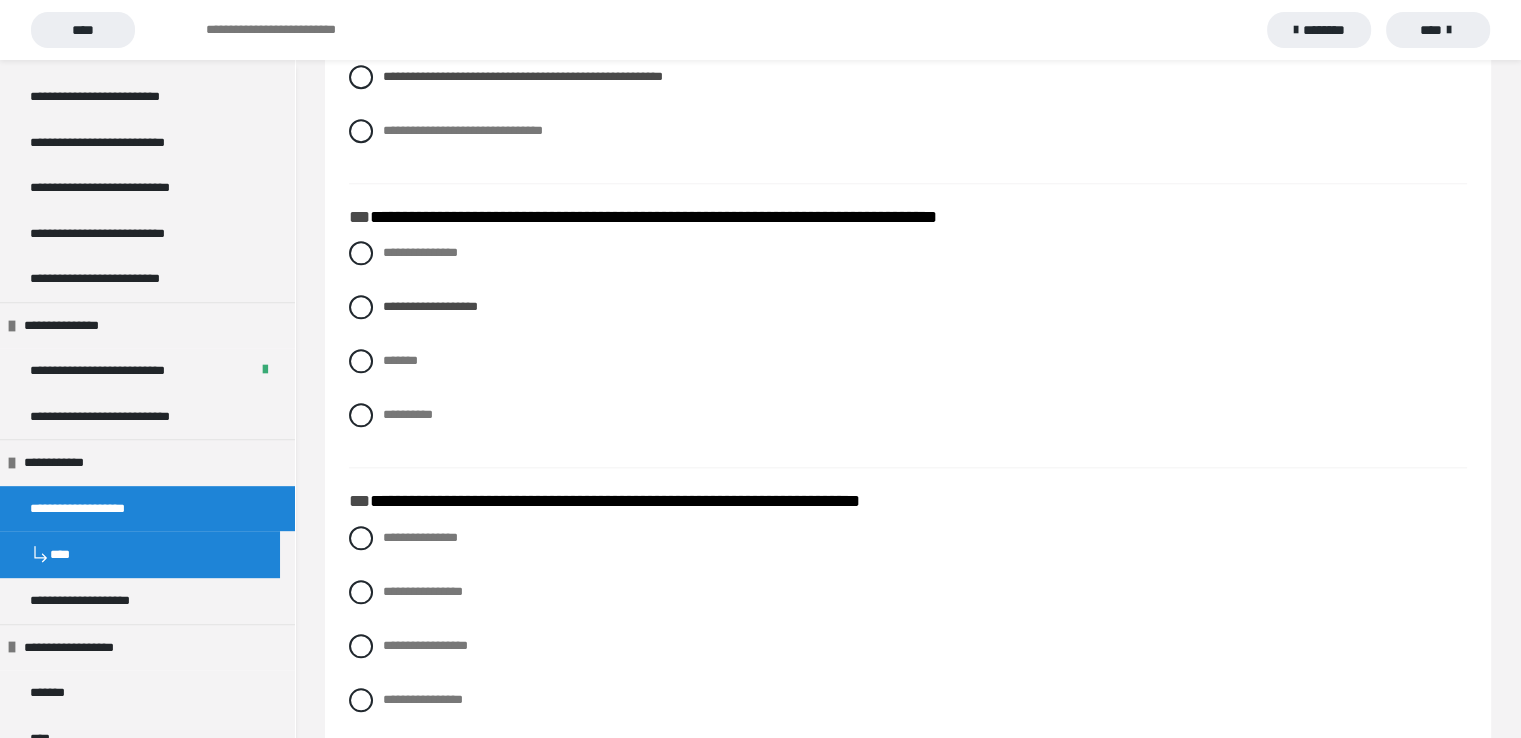scroll, scrollTop: 2200, scrollLeft: 0, axis: vertical 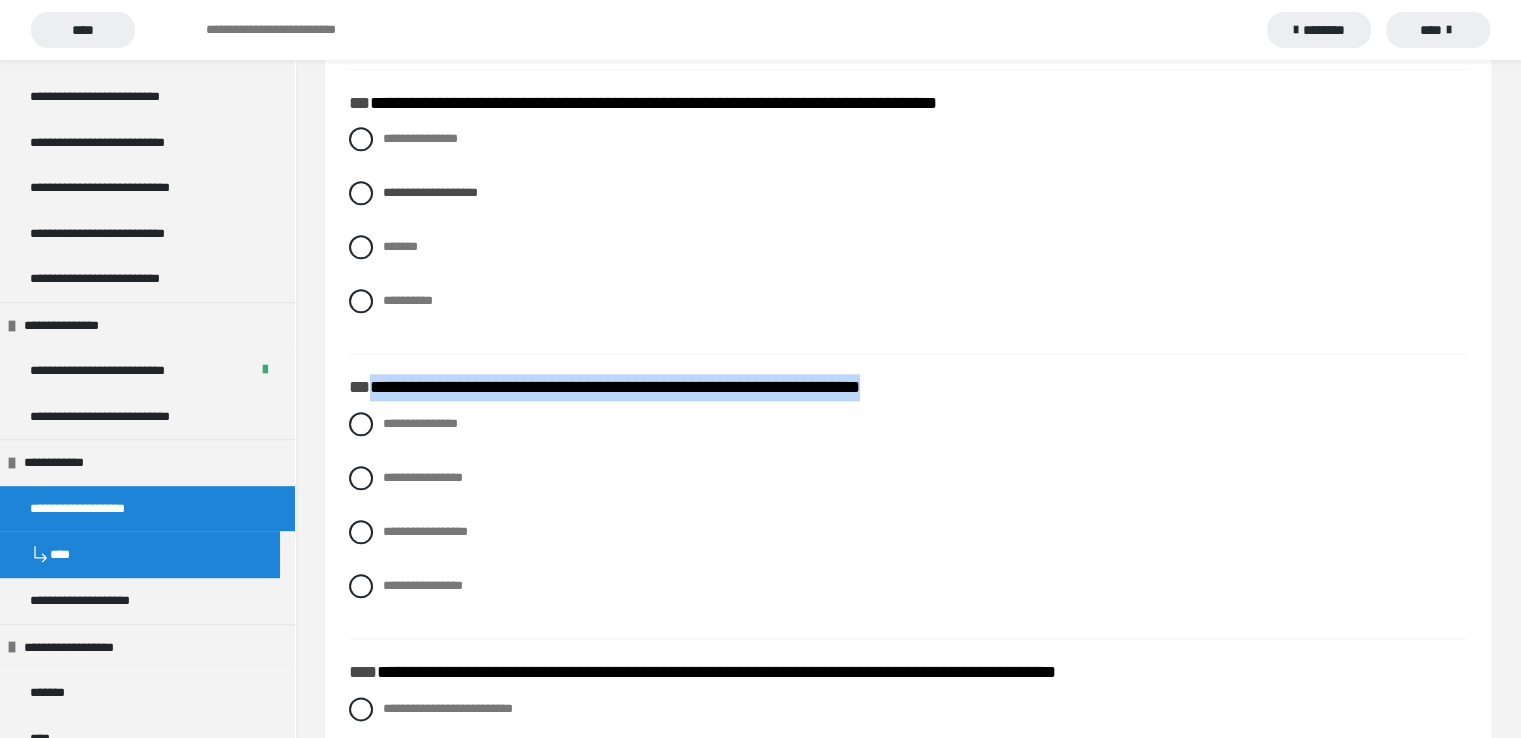 drag, startPoint x: 1000, startPoint y: 393, endPoint x: 372, endPoint y: 379, distance: 628.156 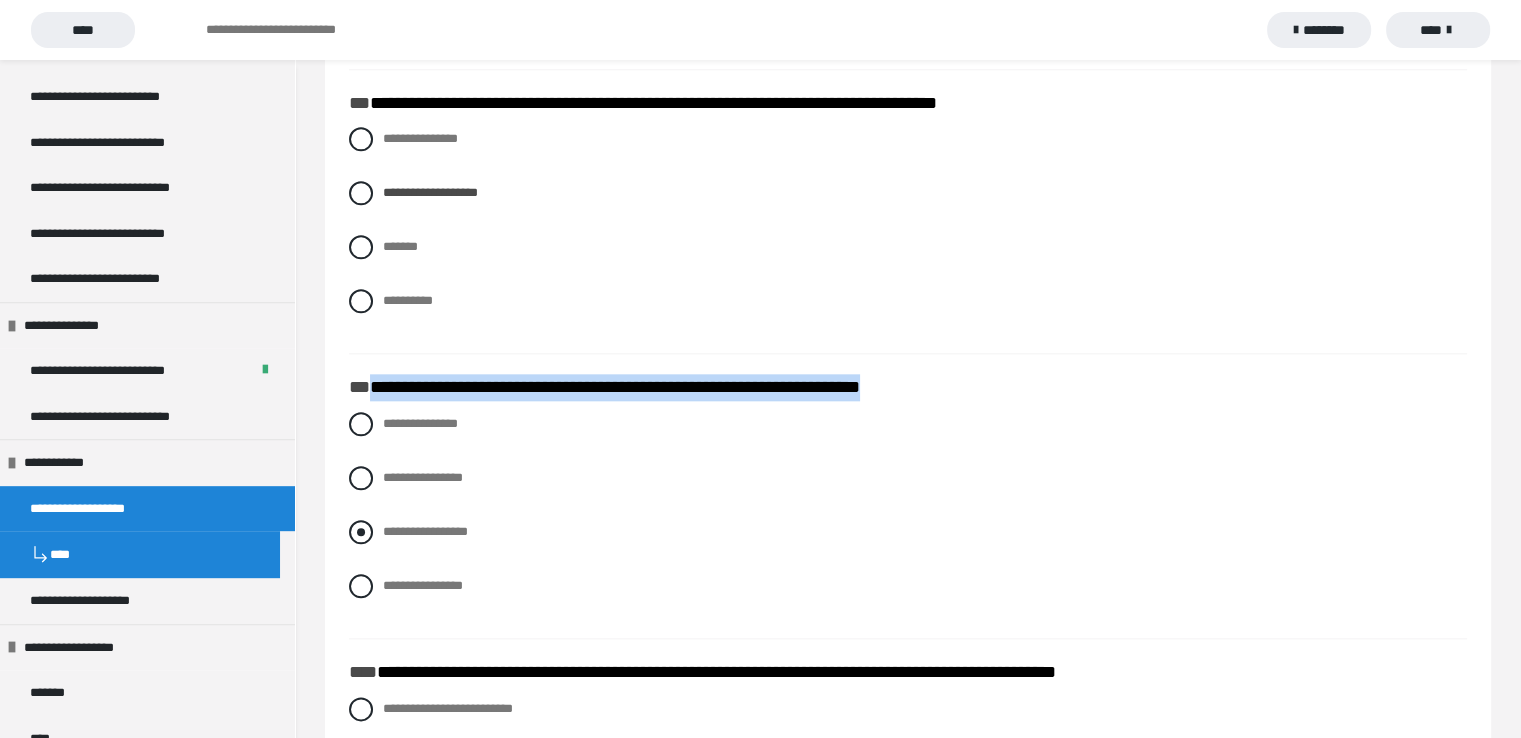 drag, startPoint x: 360, startPoint y: 527, endPoint x: 372, endPoint y: 522, distance: 13 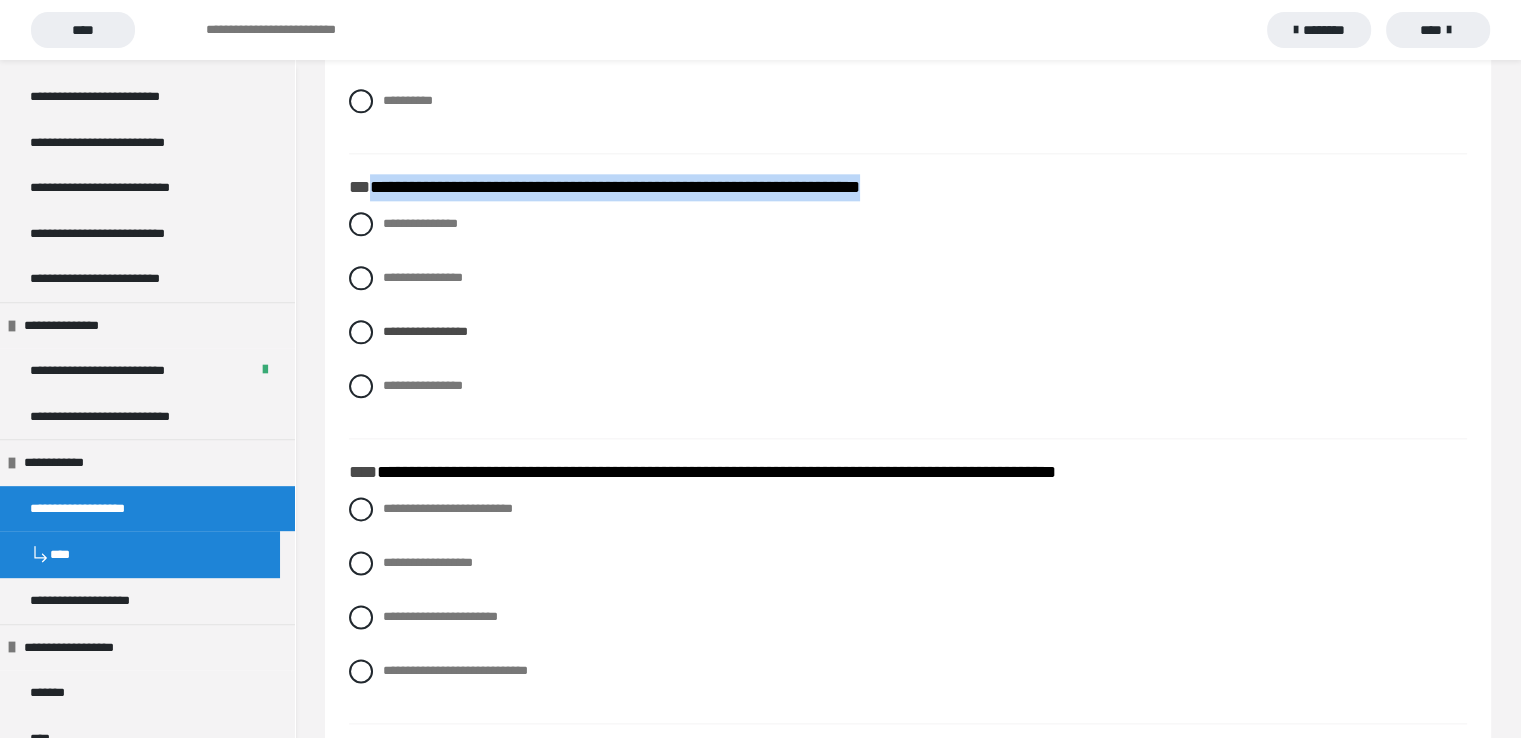 scroll, scrollTop: 2700, scrollLeft: 0, axis: vertical 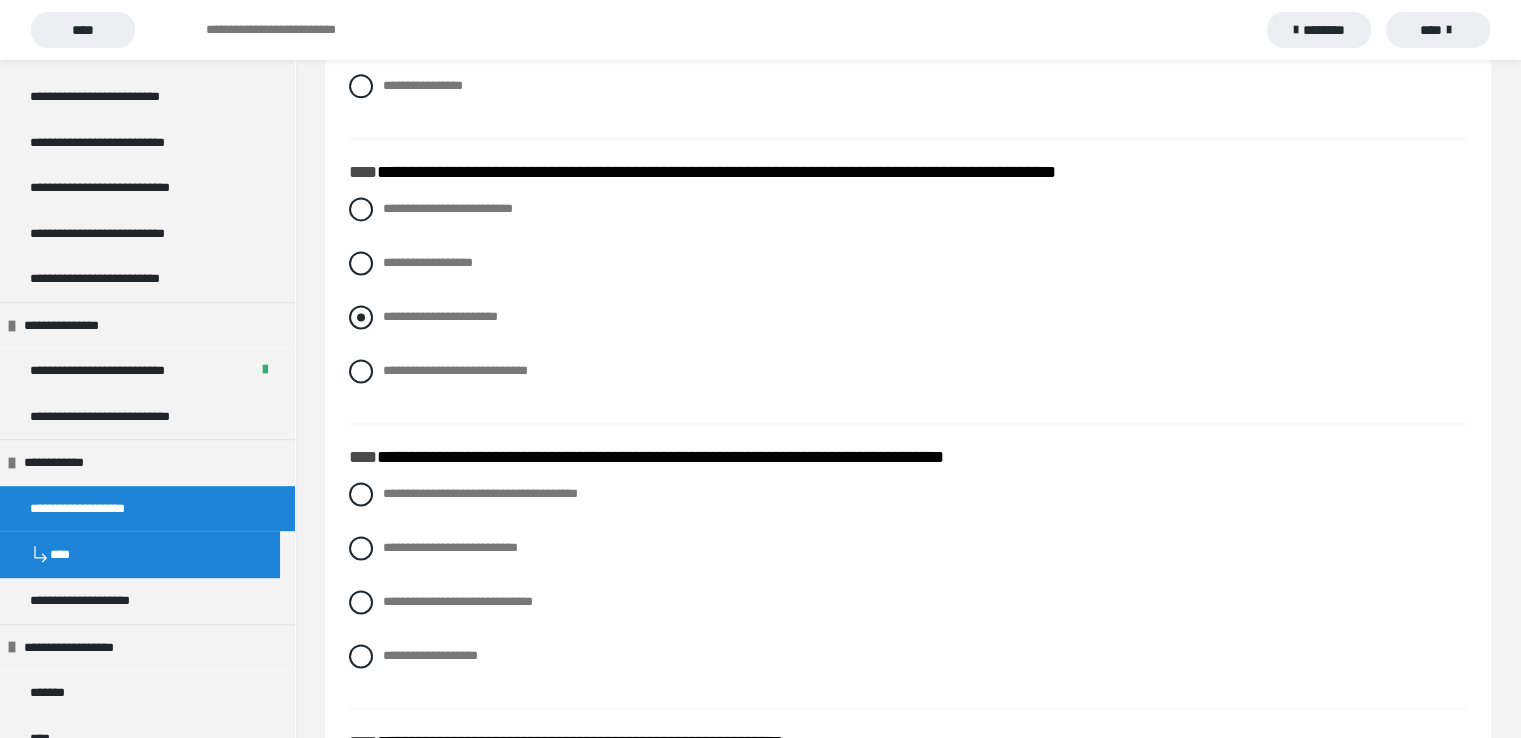 click at bounding box center (361, 317) 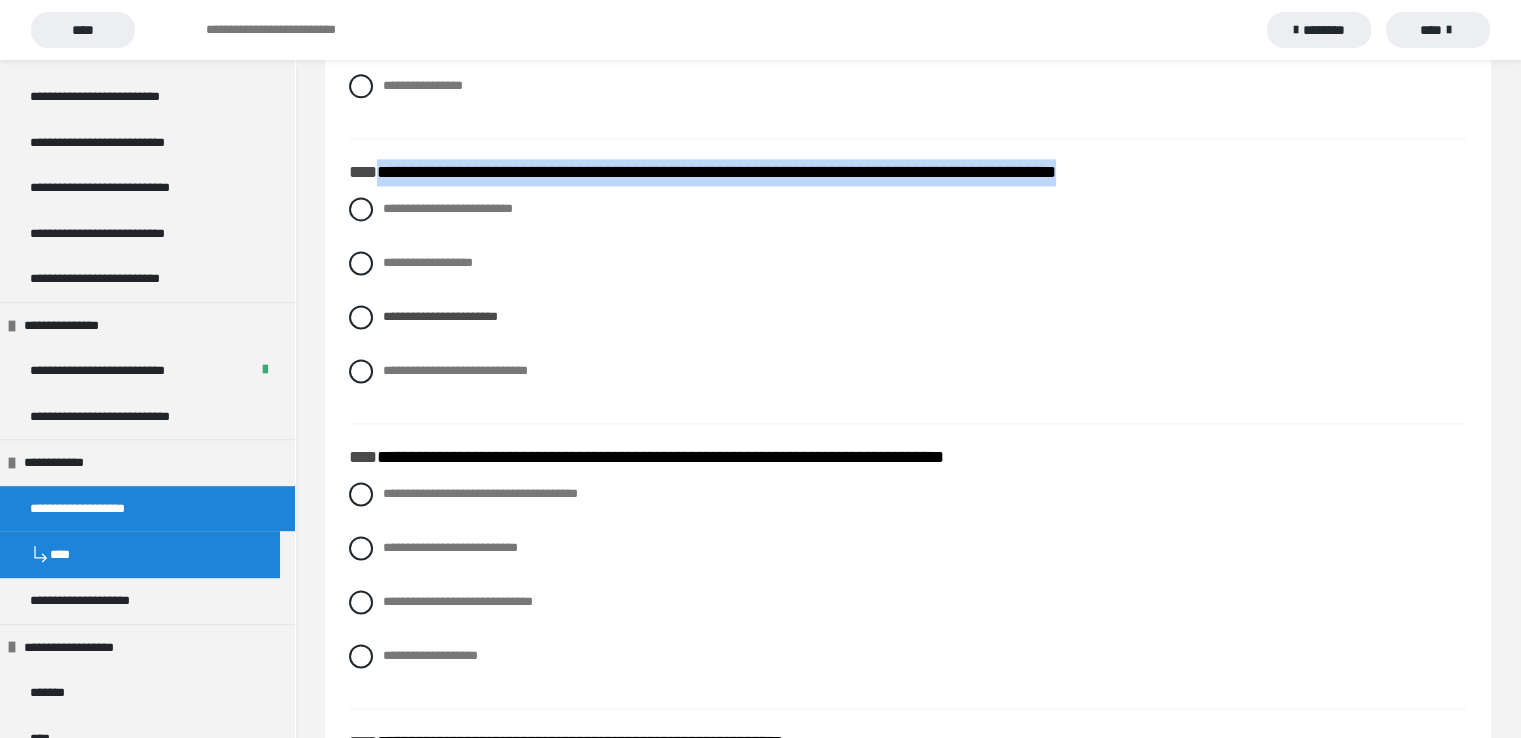 drag, startPoint x: 1185, startPoint y: 168, endPoint x: 384, endPoint y: 171, distance: 801.0056 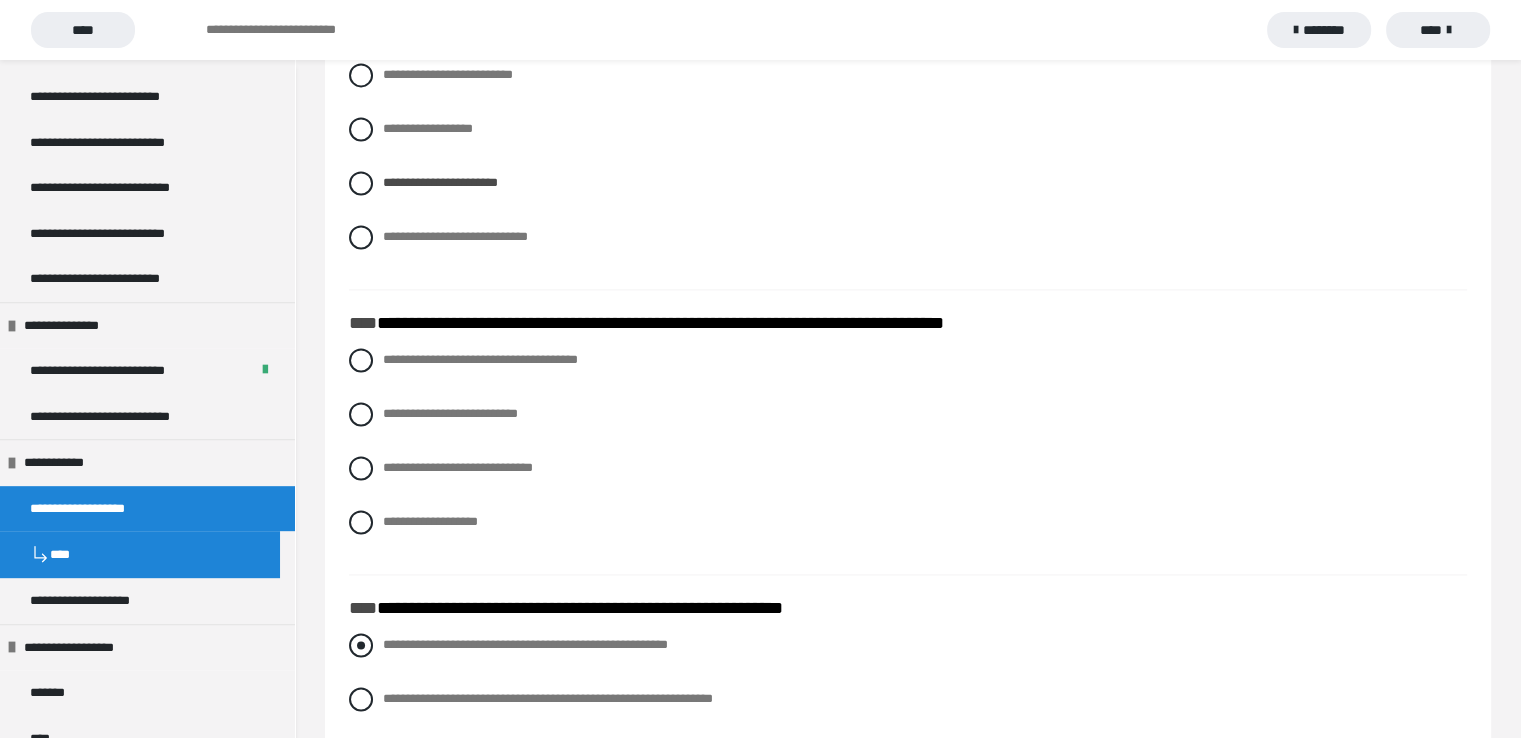 scroll, scrollTop: 3000, scrollLeft: 0, axis: vertical 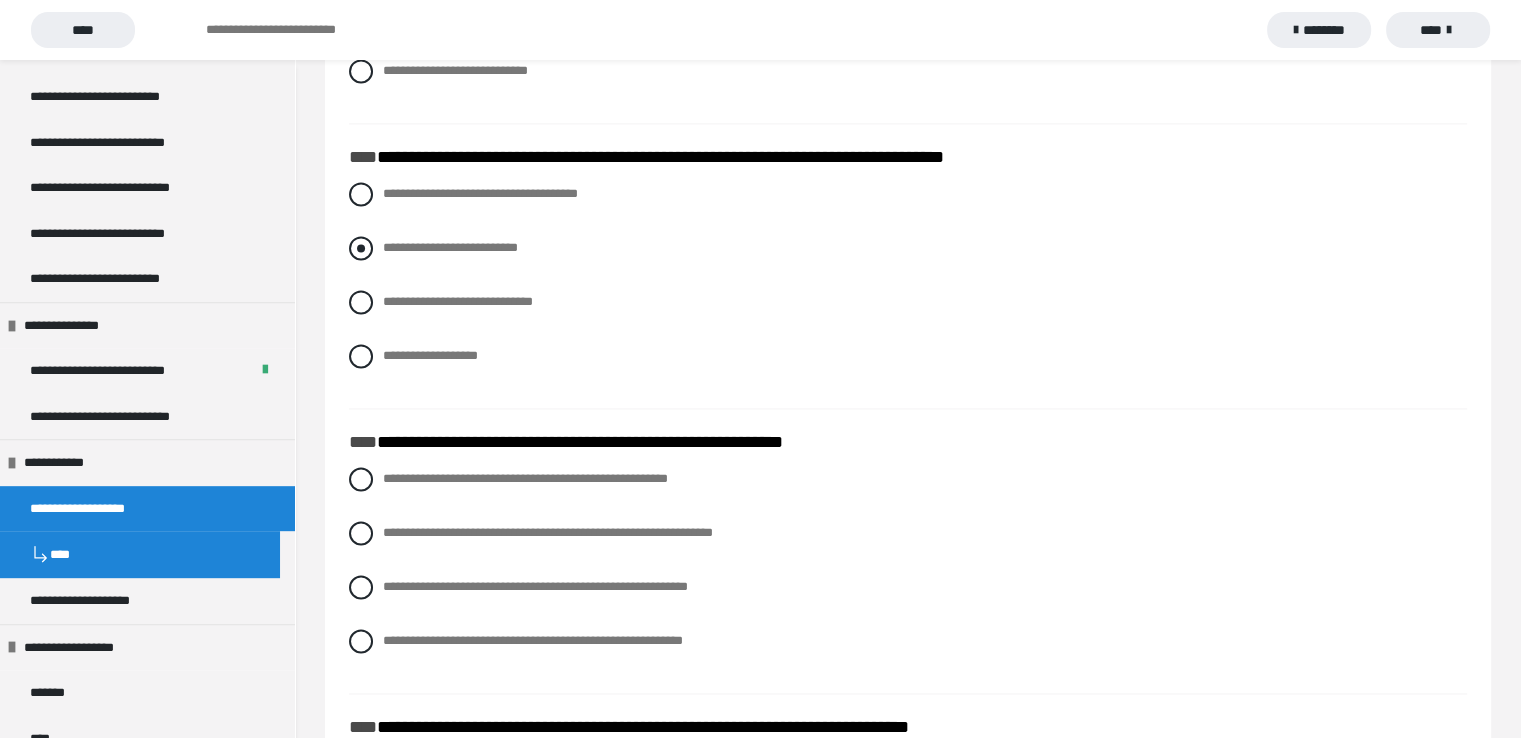 click at bounding box center (361, 248) 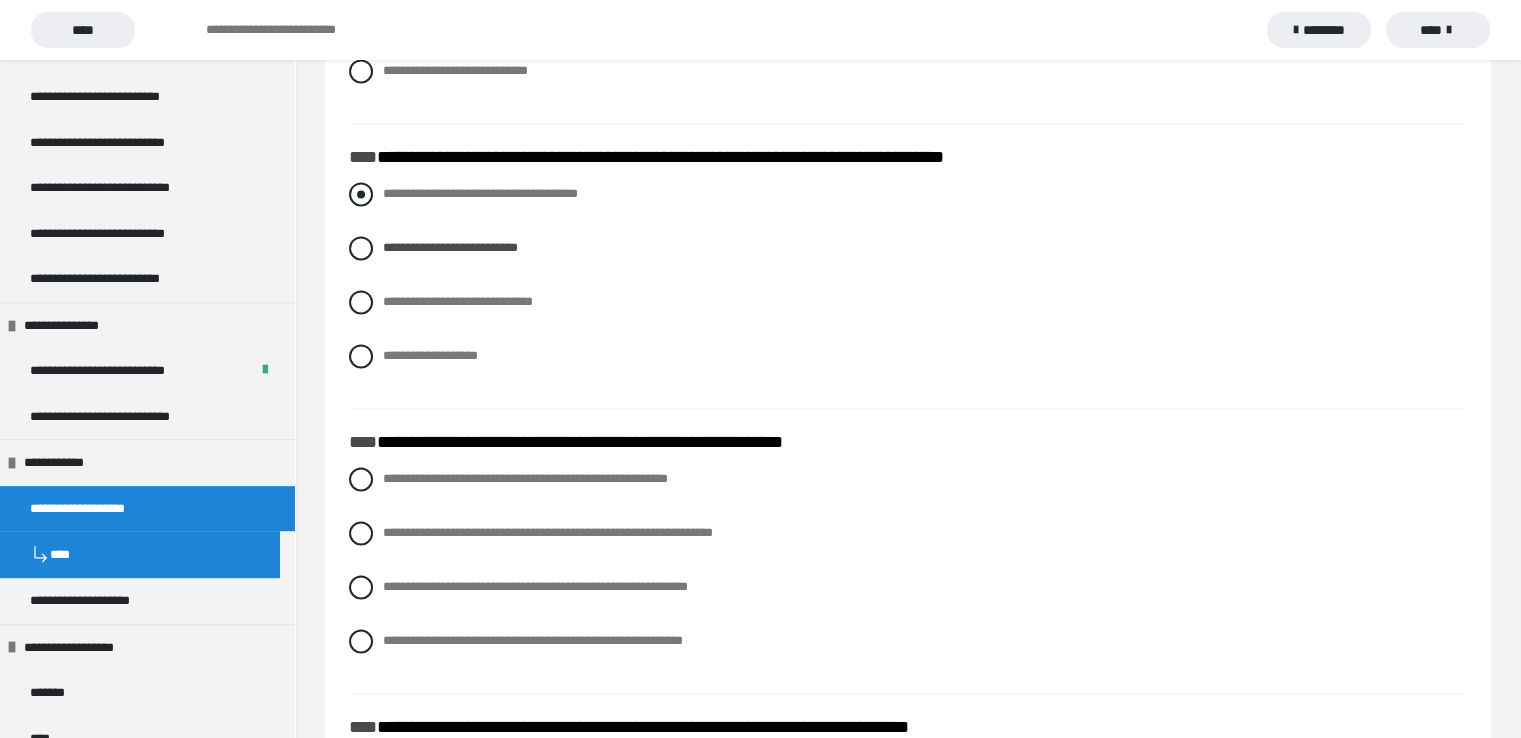 click at bounding box center (361, 194) 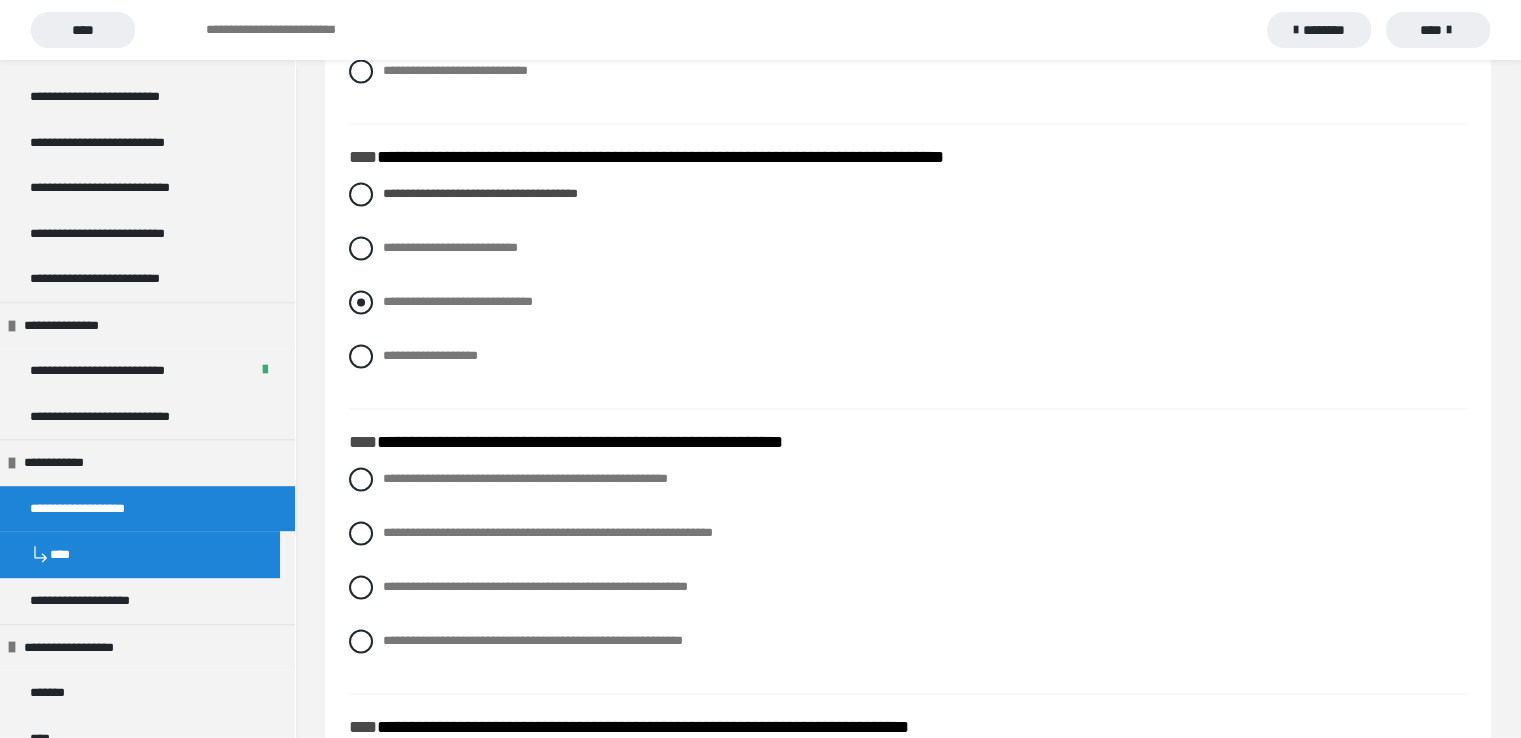 click at bounding box center [361, 302] 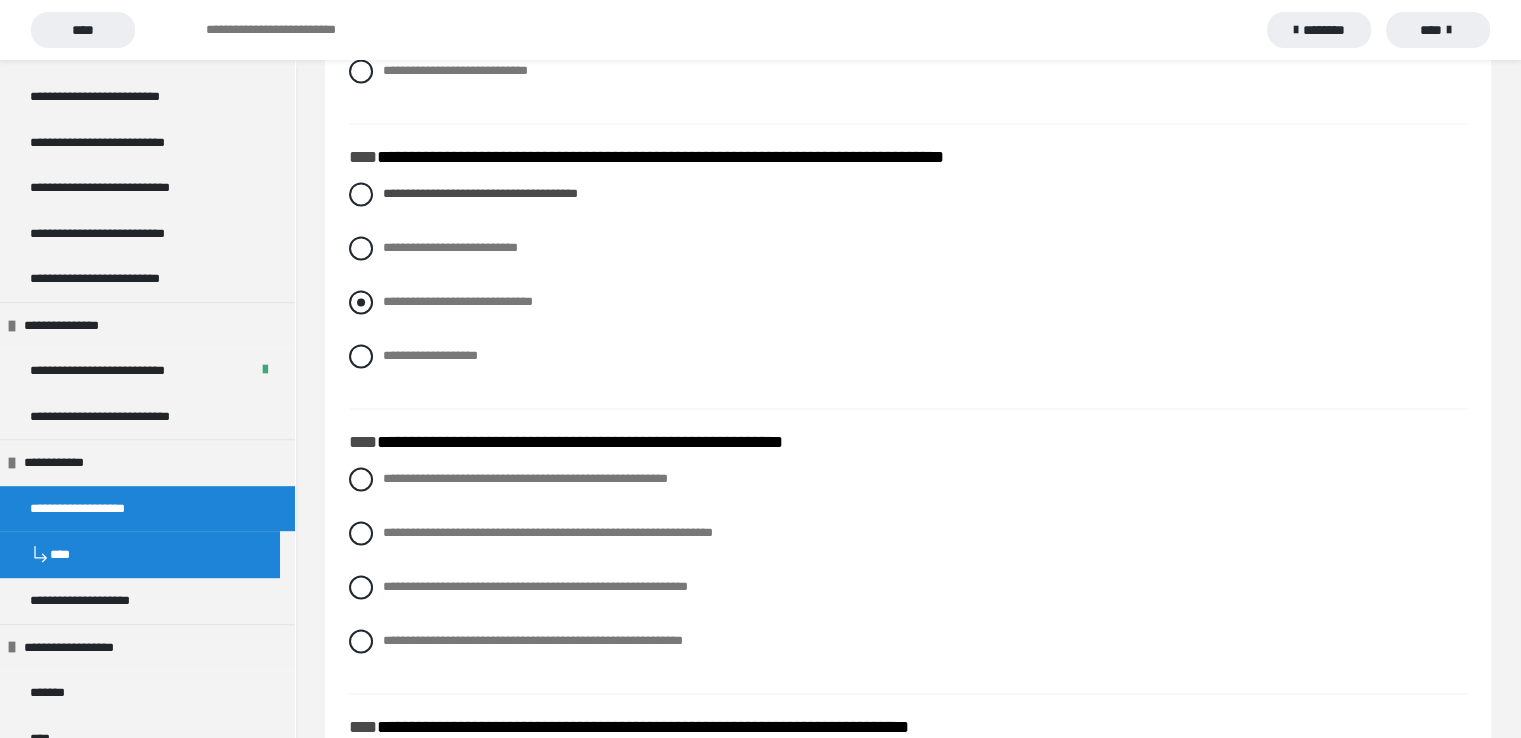 radio on "****" 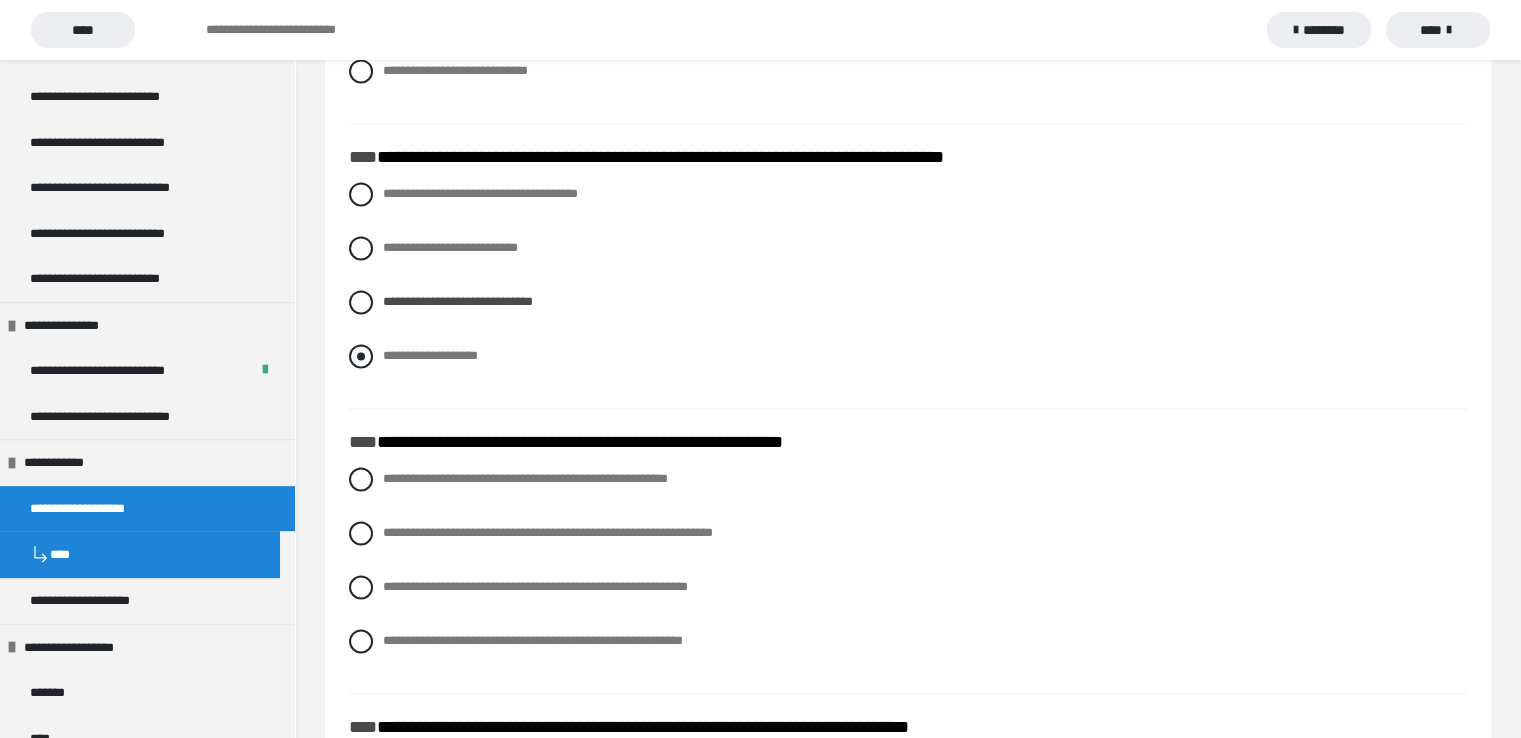 click at bounding box center (361, 356) 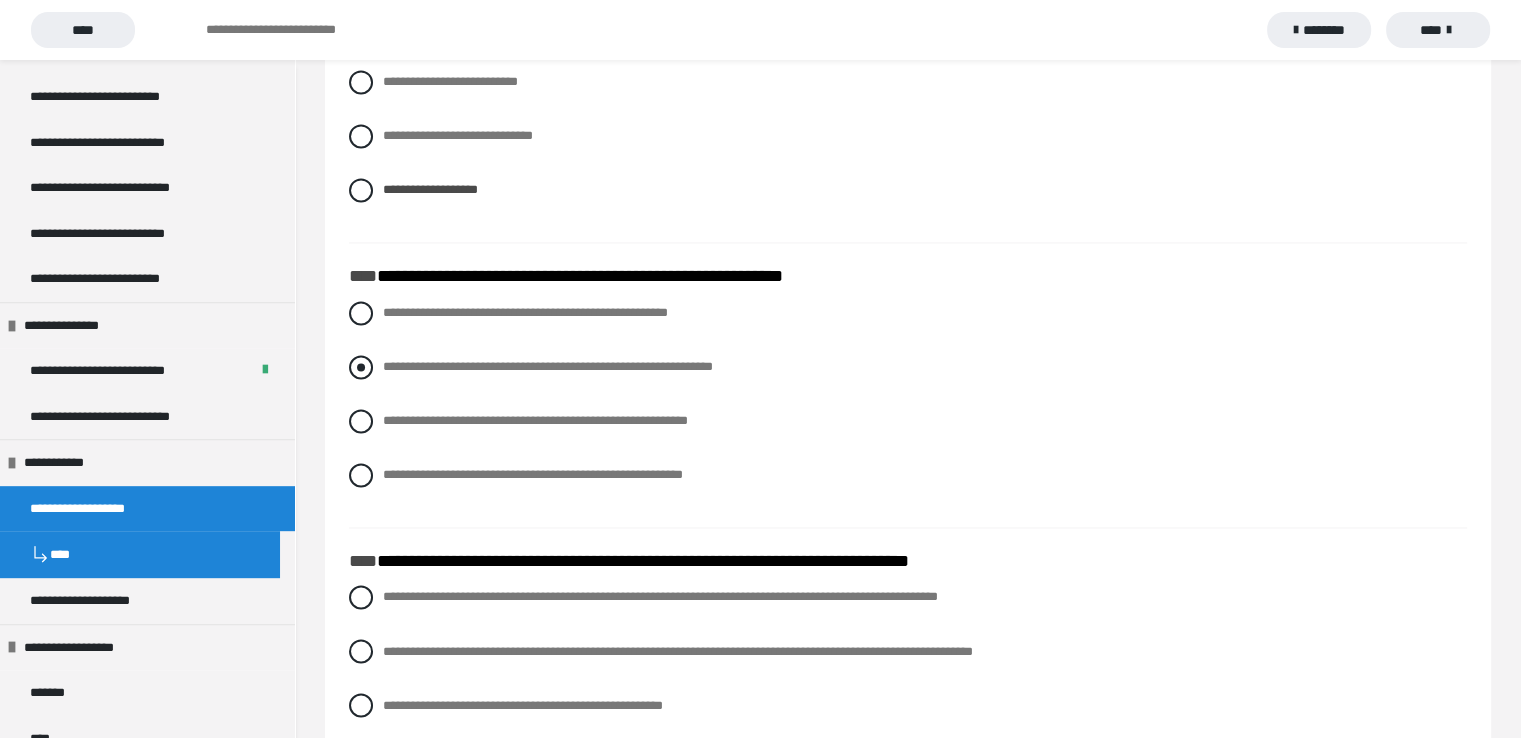 scroll, scrollTop: 3200, scrollLeft: 0, axis: vertical 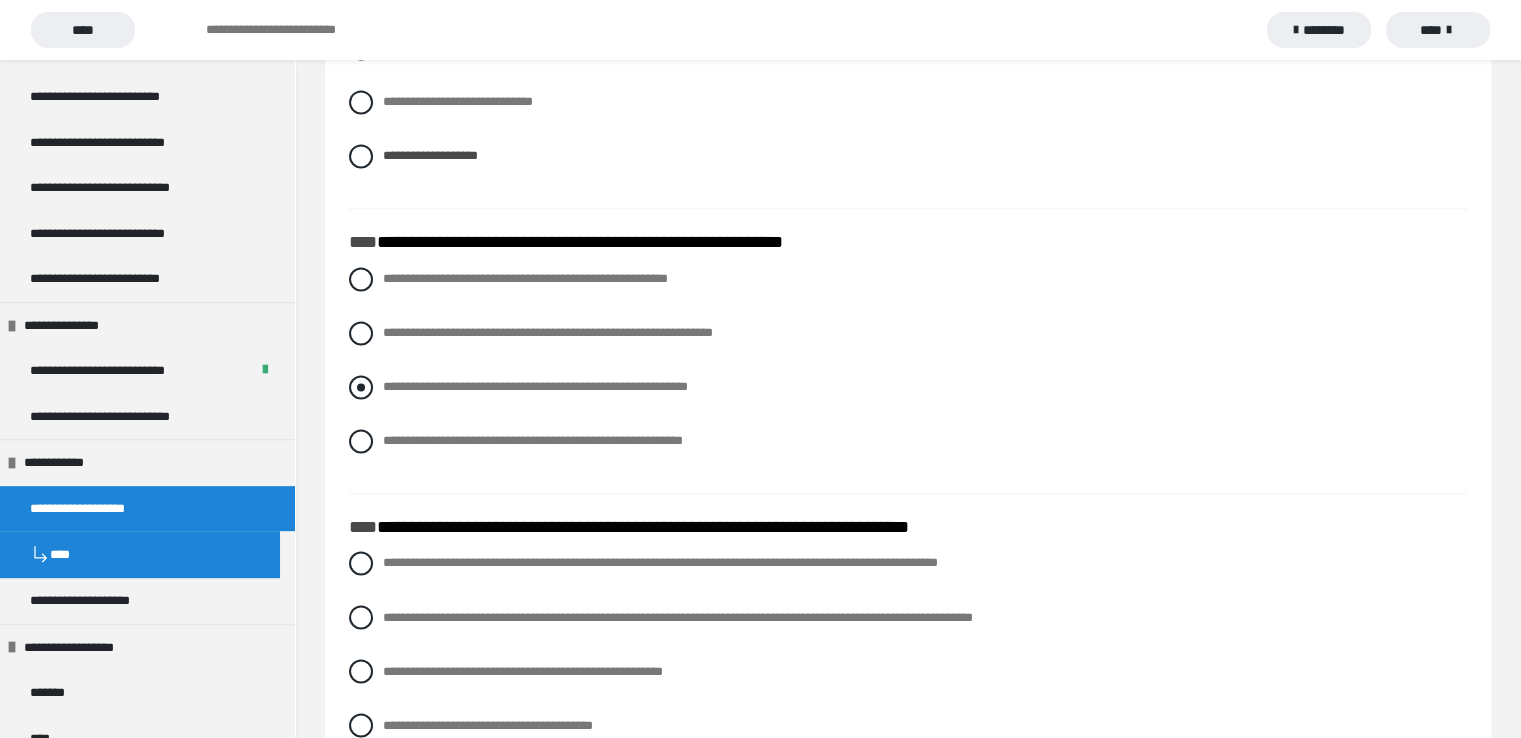 click at bounding box center [361, 387] 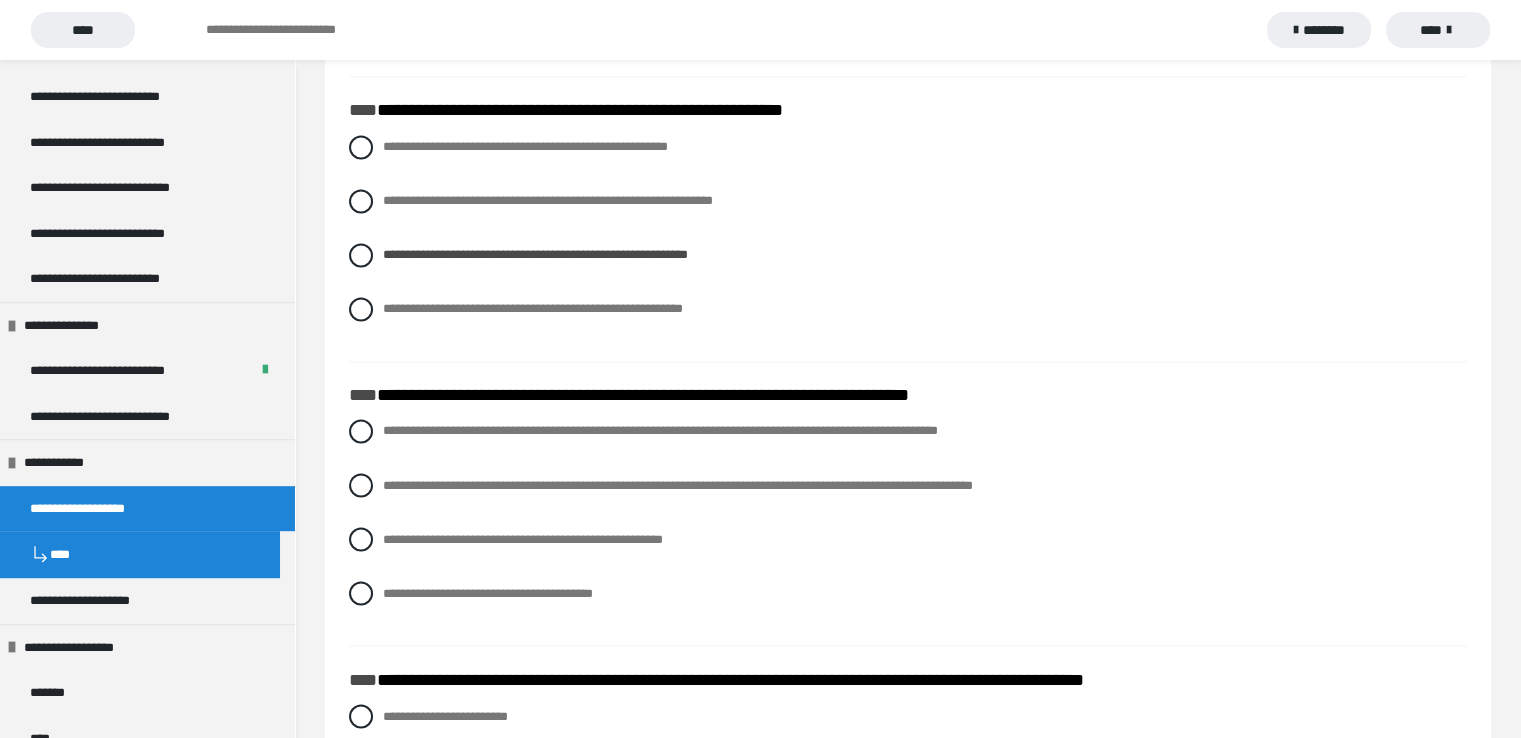 scroll, scrollTop: 3500, scrollLeft: 0, axis: vertical 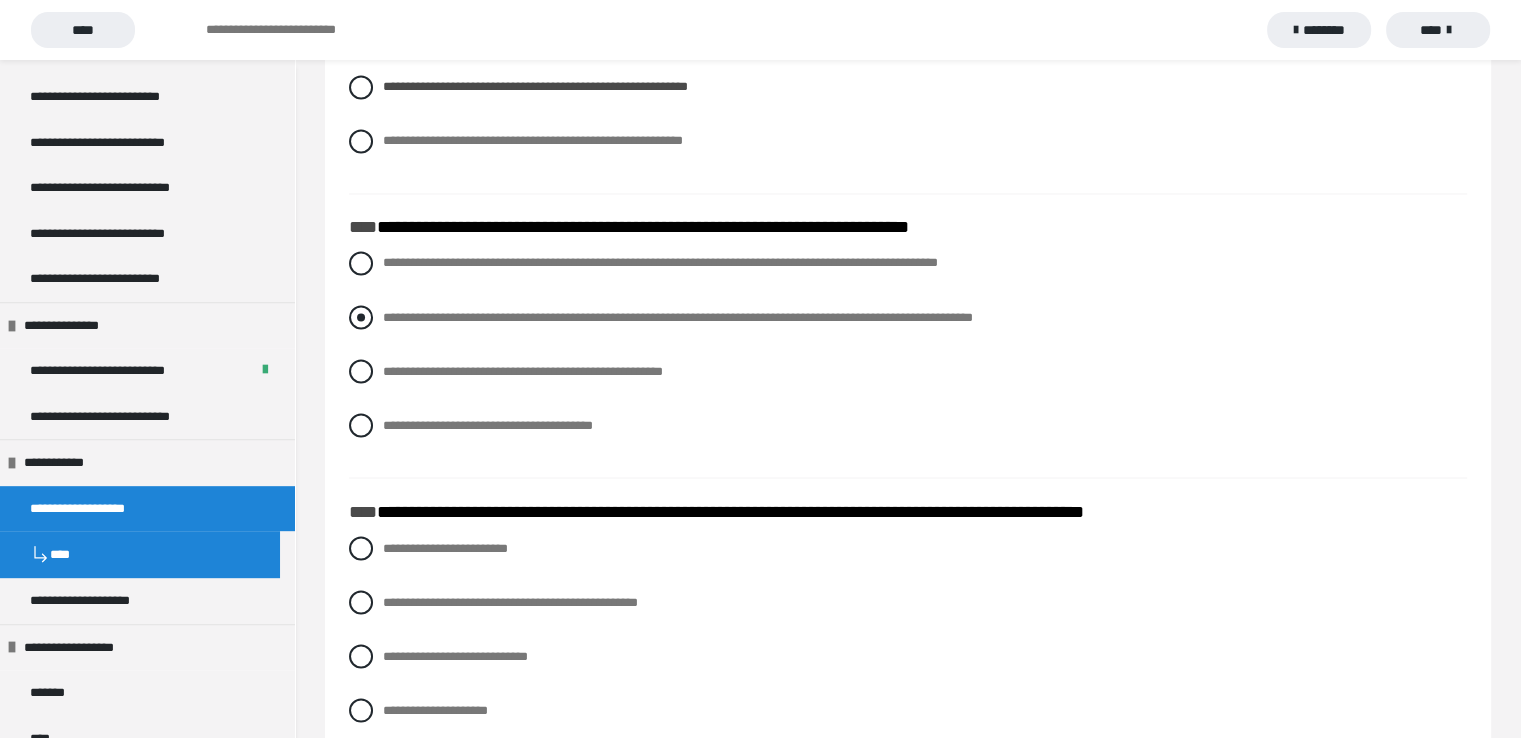 click at bounding box center [361, 317] 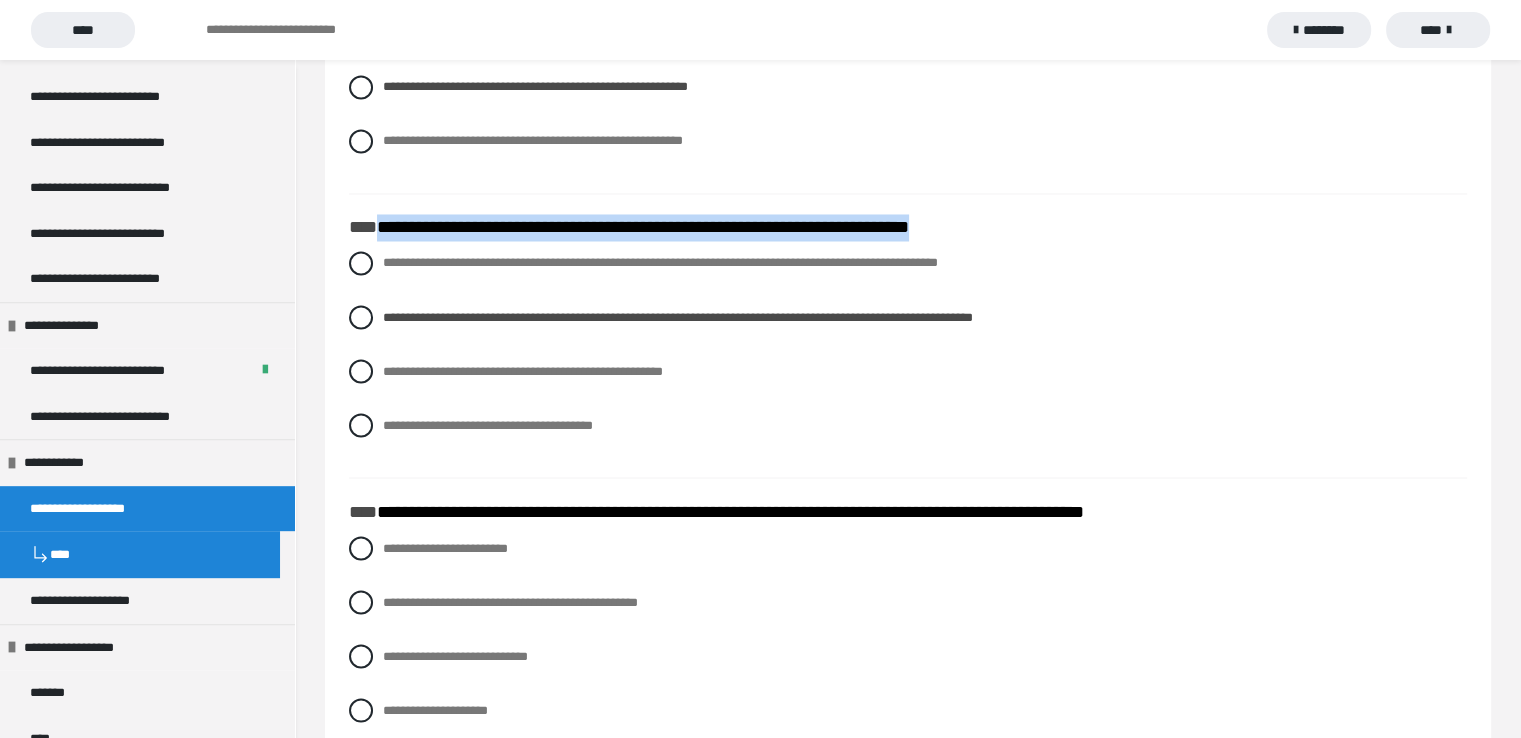 drag, startPoint x: 1023, startPoint y: 234, endPoint x: 388, endPoint y: 227, distance: 635.0386 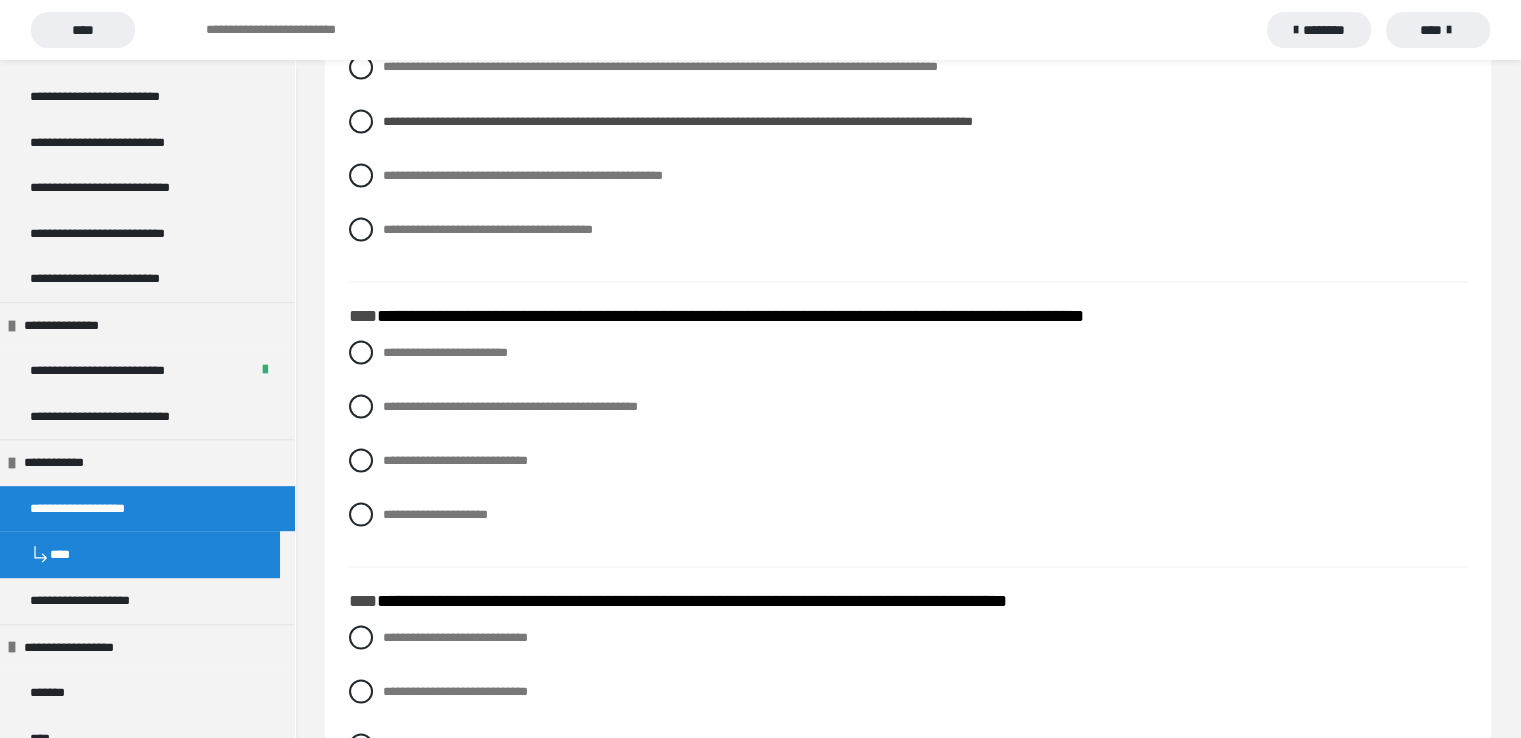 scroll, scrollTop: 3900, scrollLeft: 0, axis: vertical 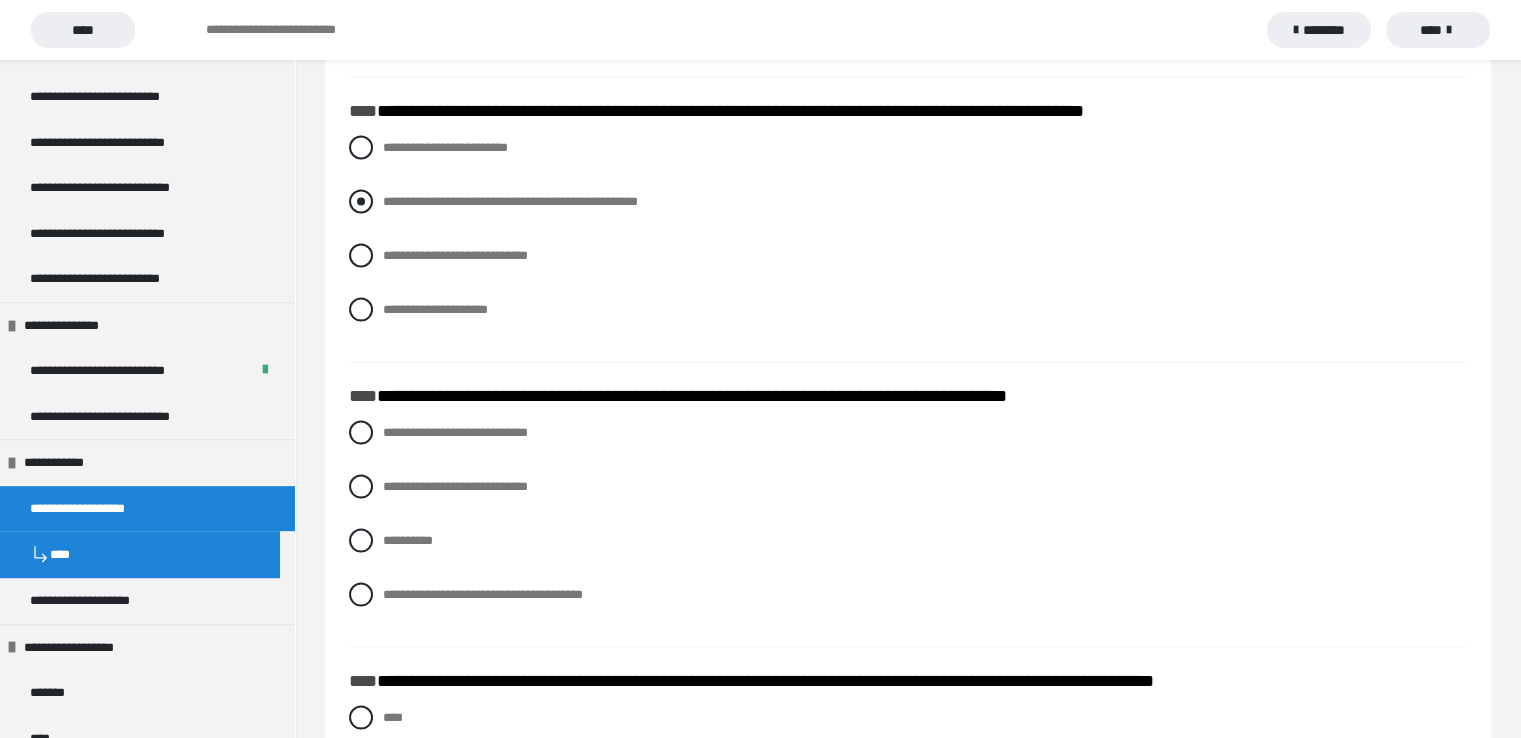 click at bounding box center [361, 202] 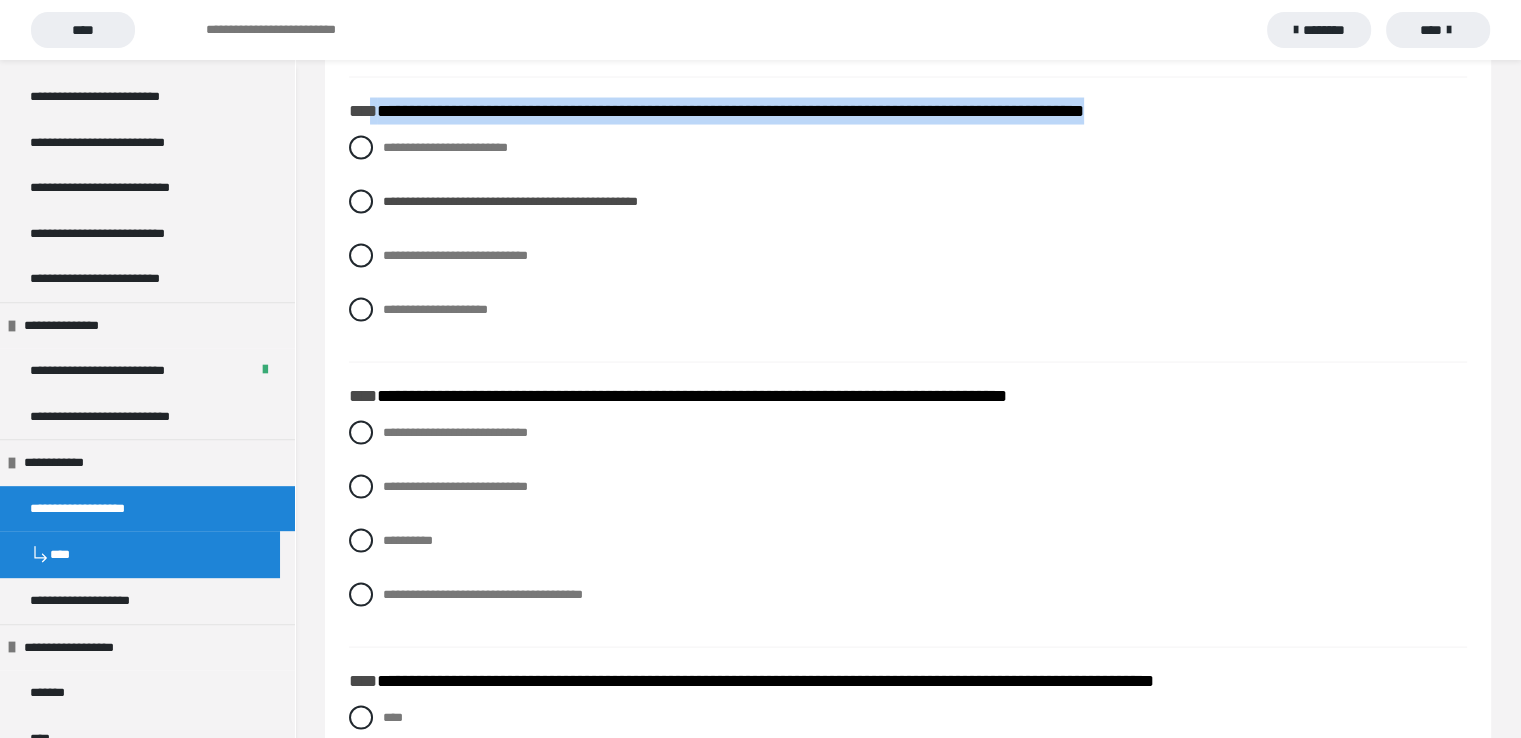 drag, startPoint x: 1289, startPoint y: 120, endPoint x: 372, endPoint y: 94, distance: 917.3685 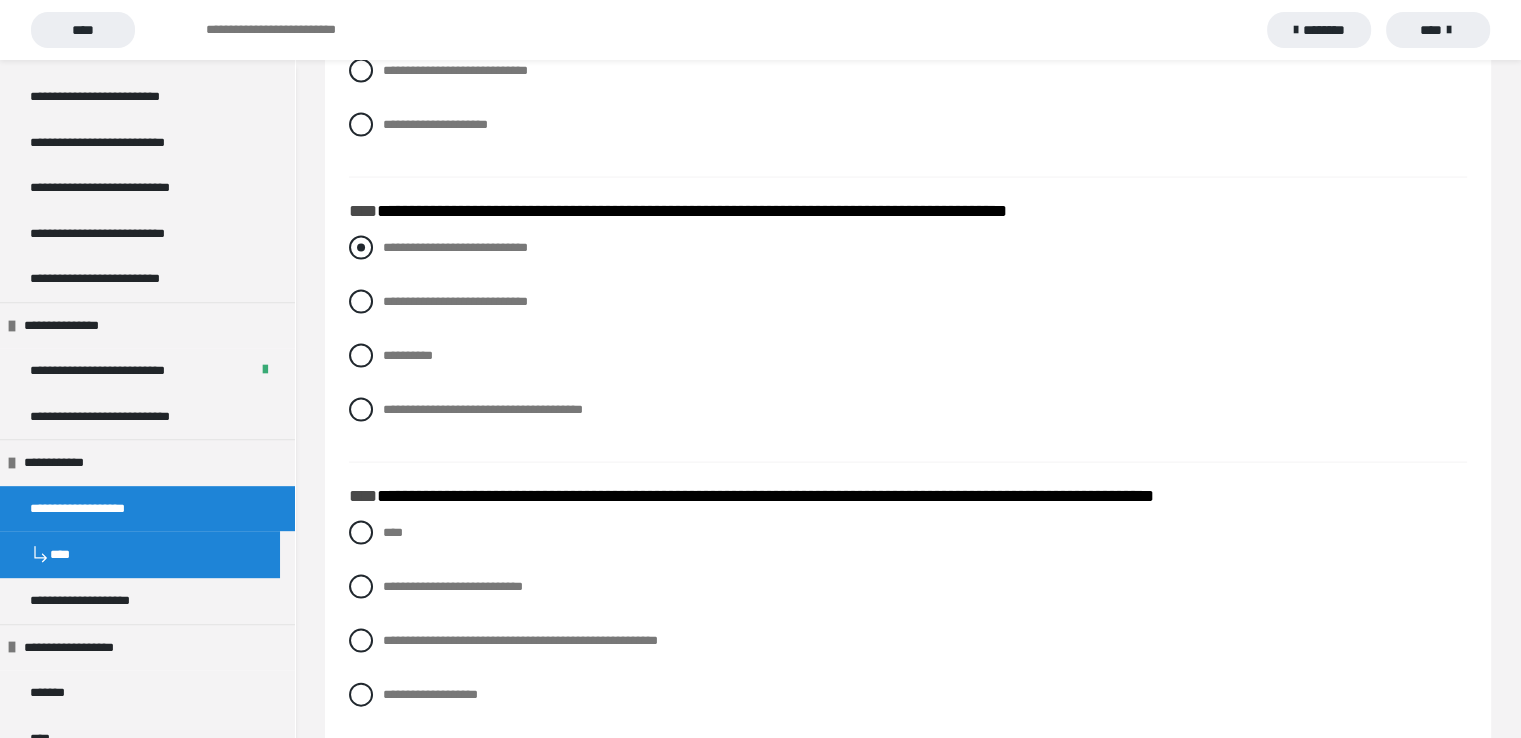scroll, scrollTop: 4200, scrollLeft: 0, axis: vertical 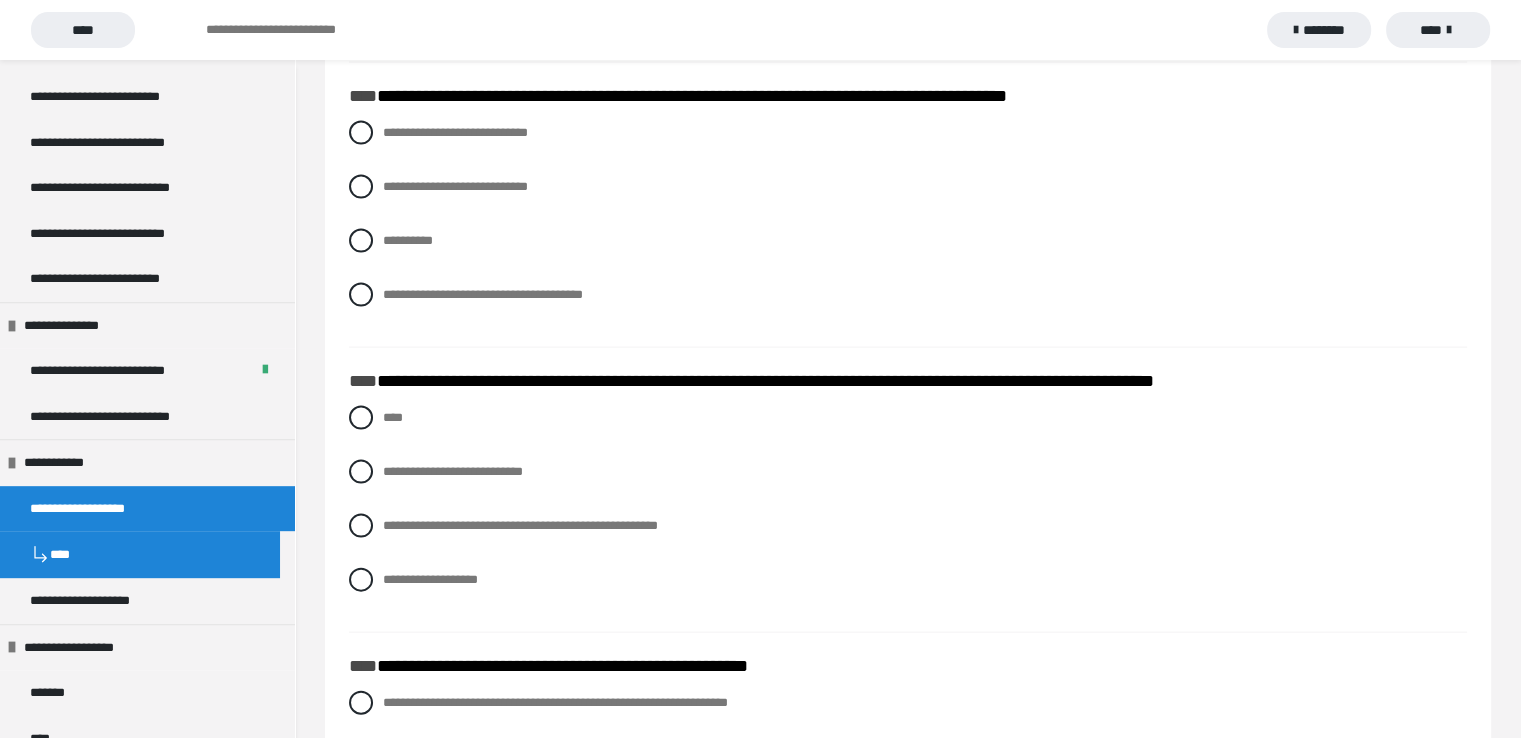 drag, startPoint x: 364, startPoint y: 183, endPoint x: 521, endPoint y: 221, distance: 161.53328 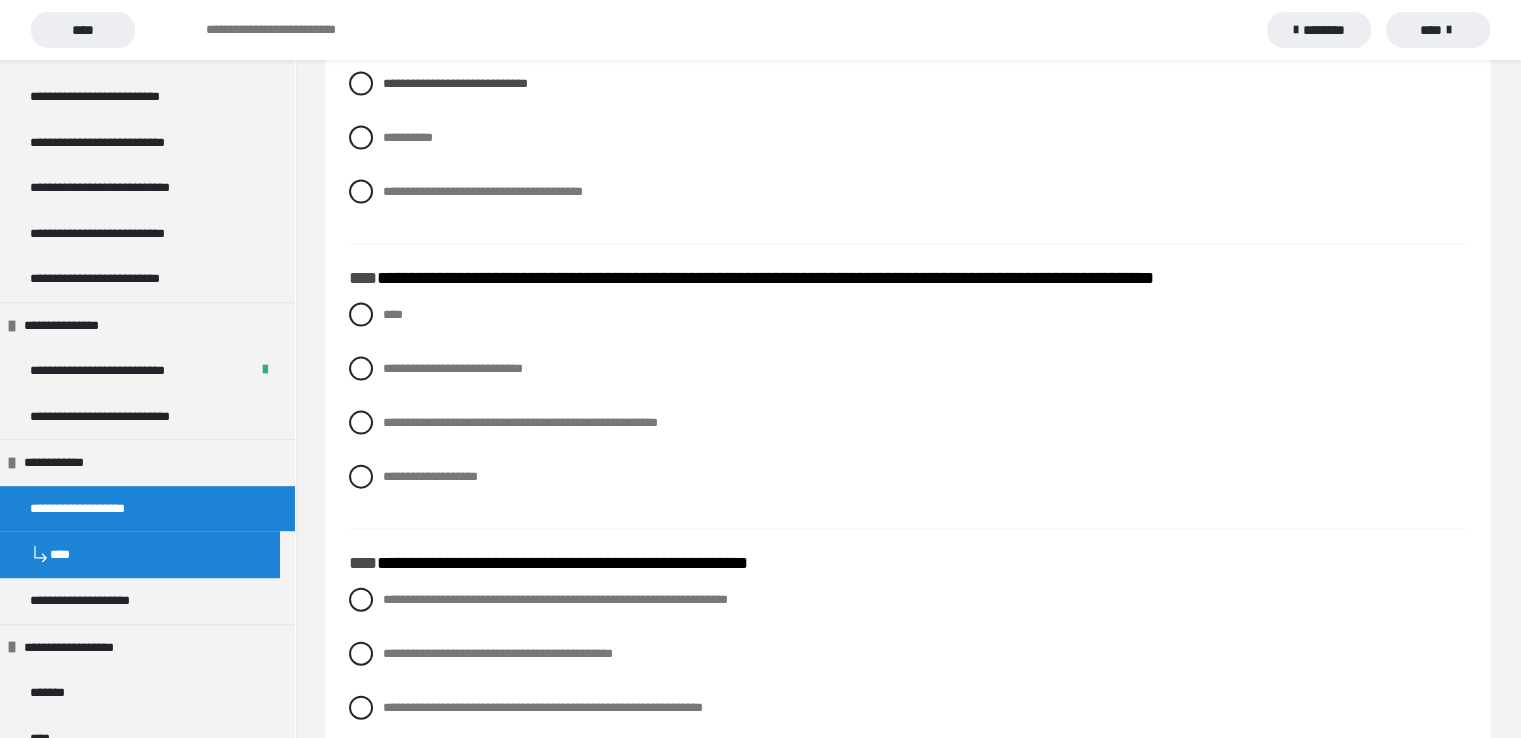 scroll, scrollTop: 4400, scrollLeft: 0, axis: vertical 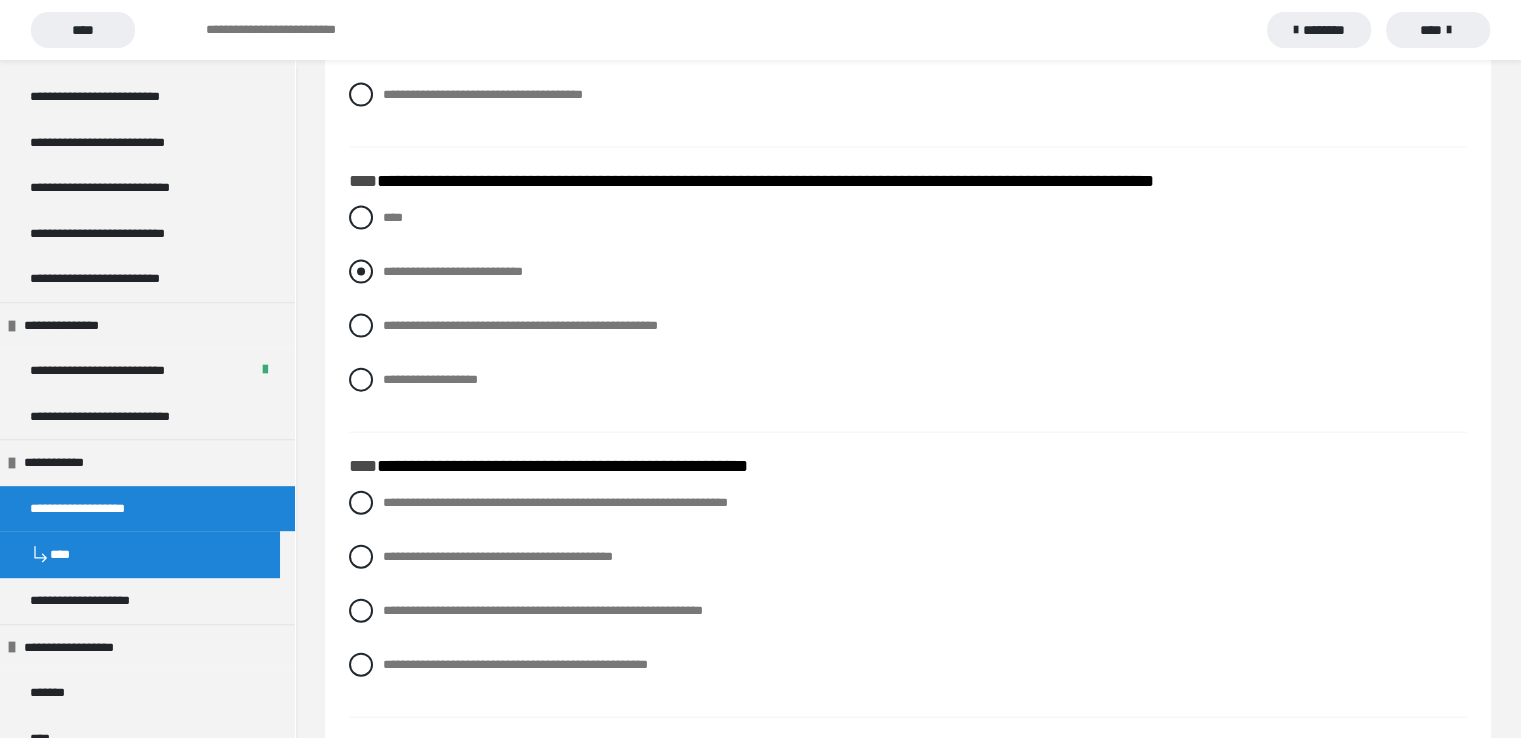 click at bounding box center (361, 272) 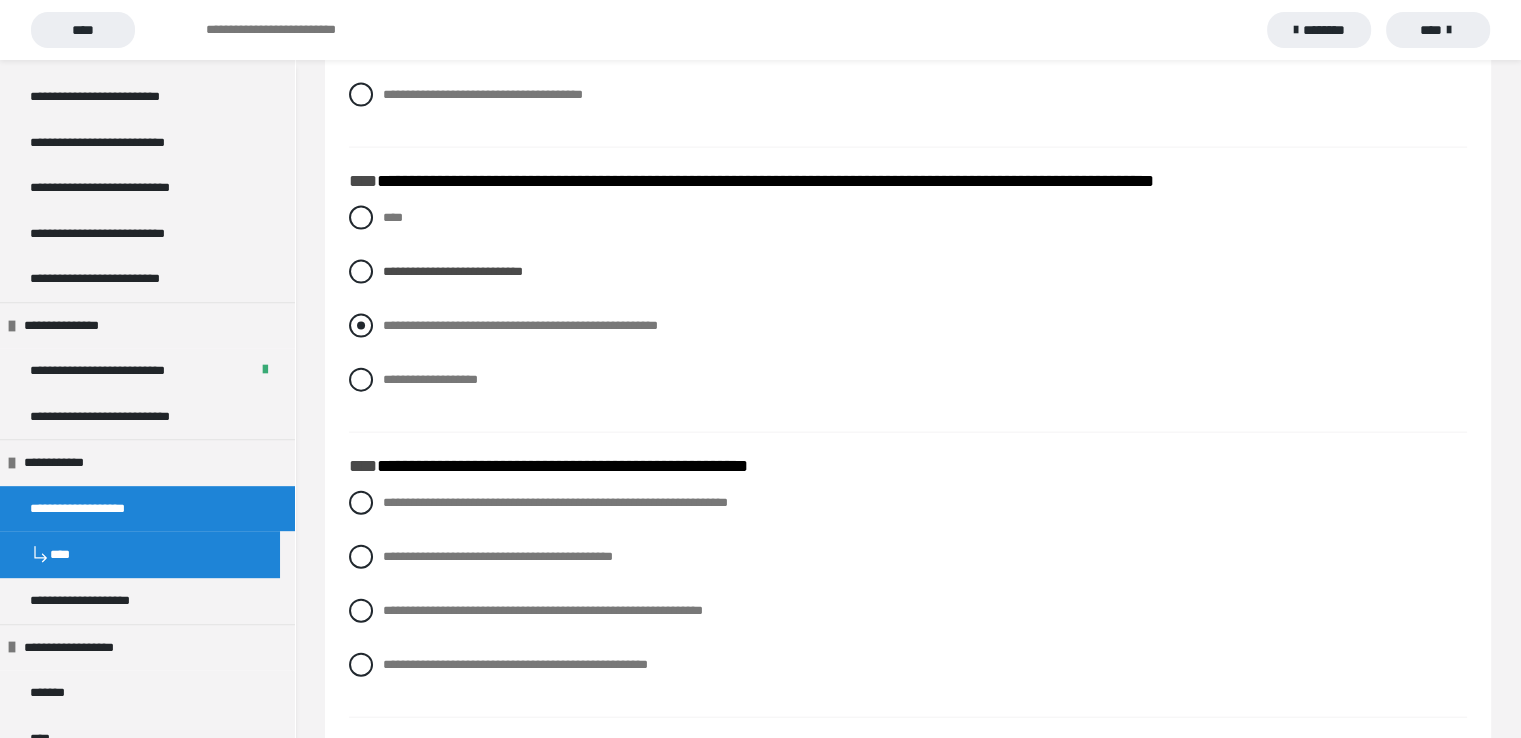 click at bounding box center (361, 326) 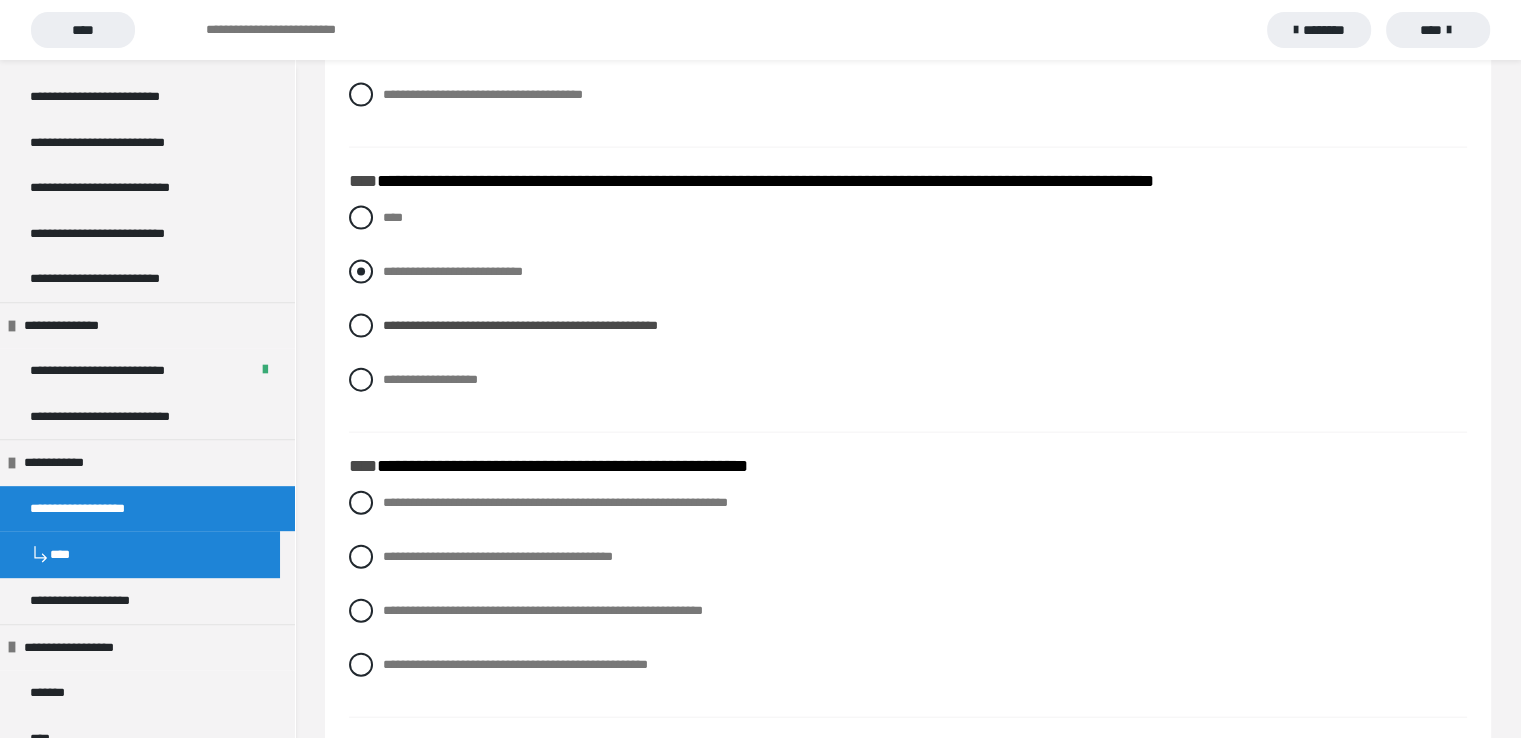 click at bounding box center (361, 272) 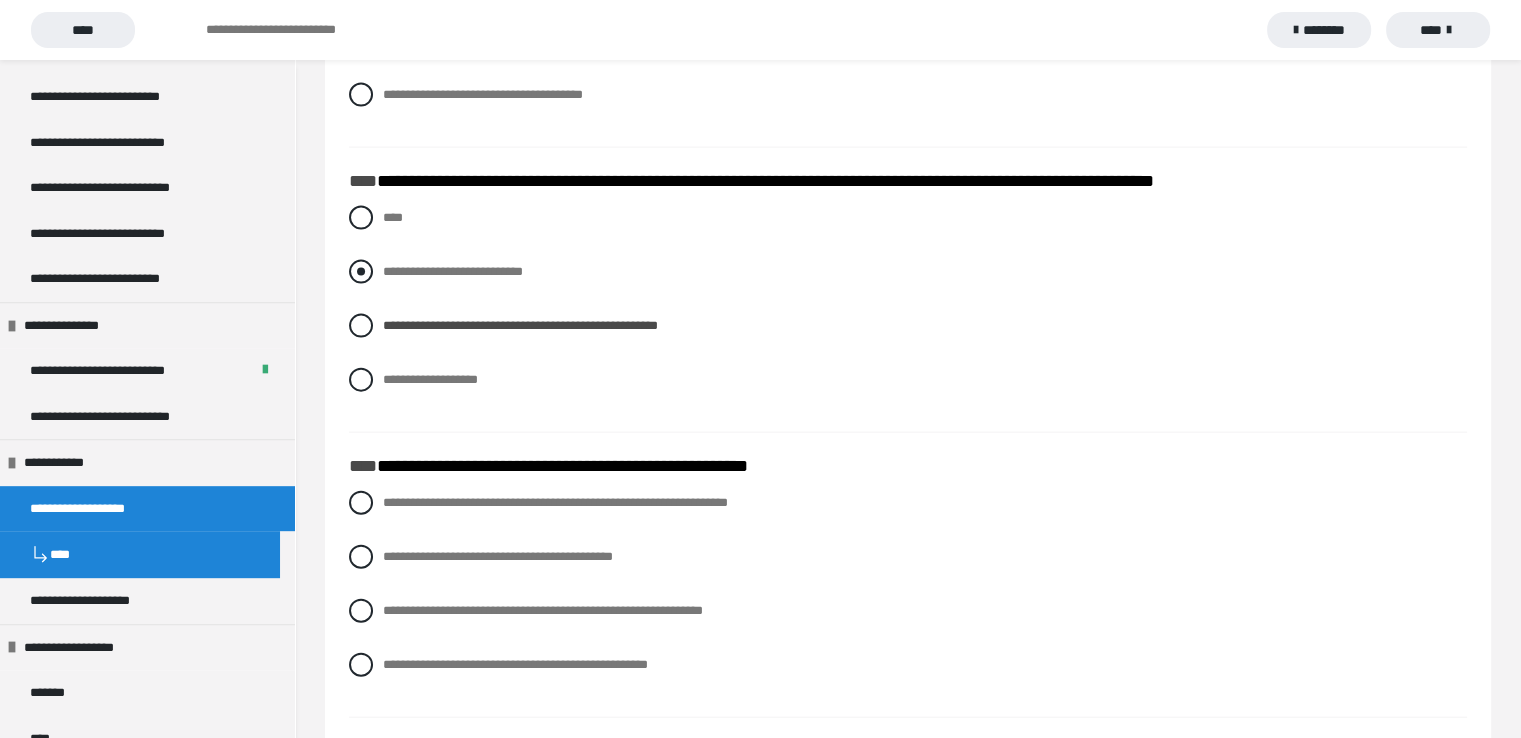radio on "****" 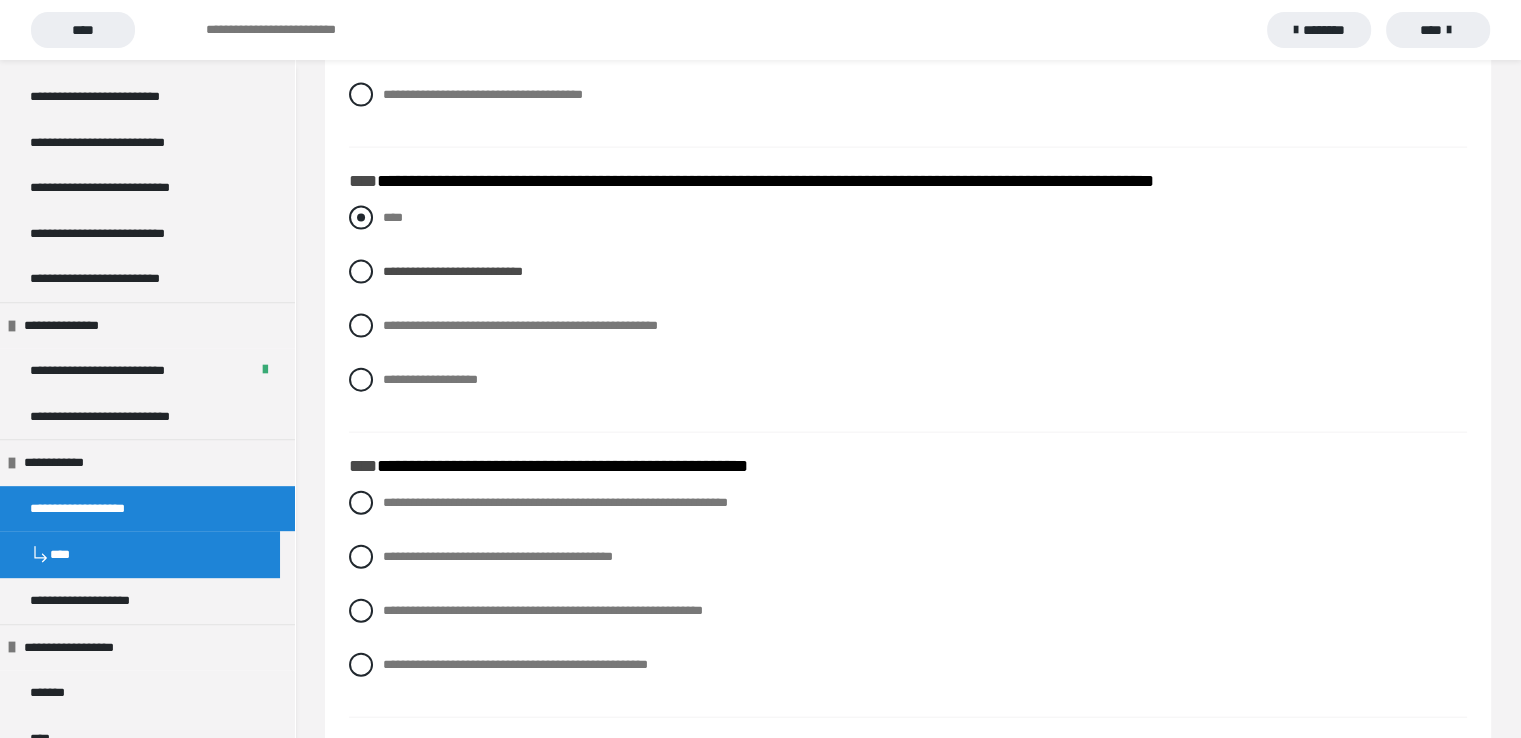 click at bounding box center (361, 218) 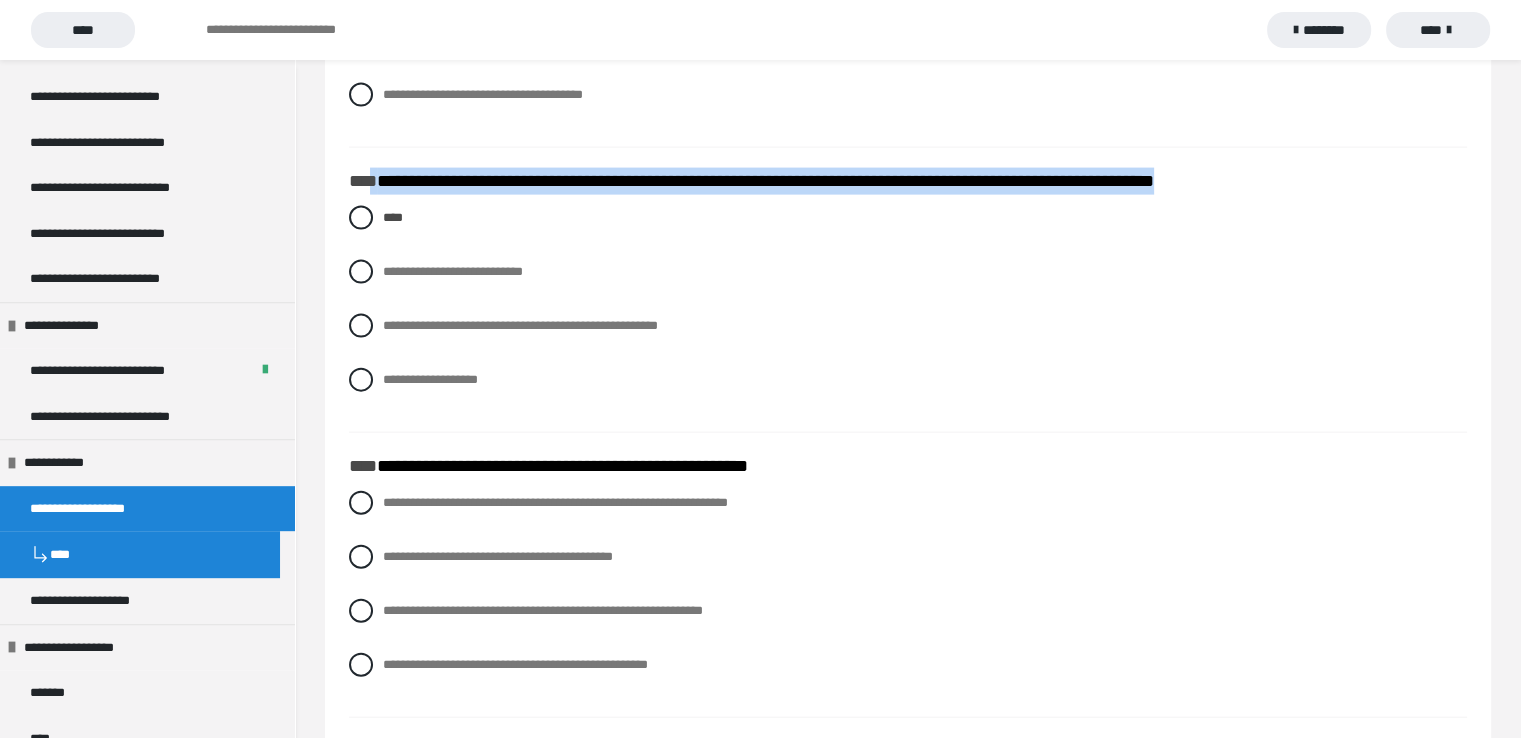 drag, startPoint x: 1364, startPoint y: 177, endPoint x: 420, endPoint y: 177, distance: 944 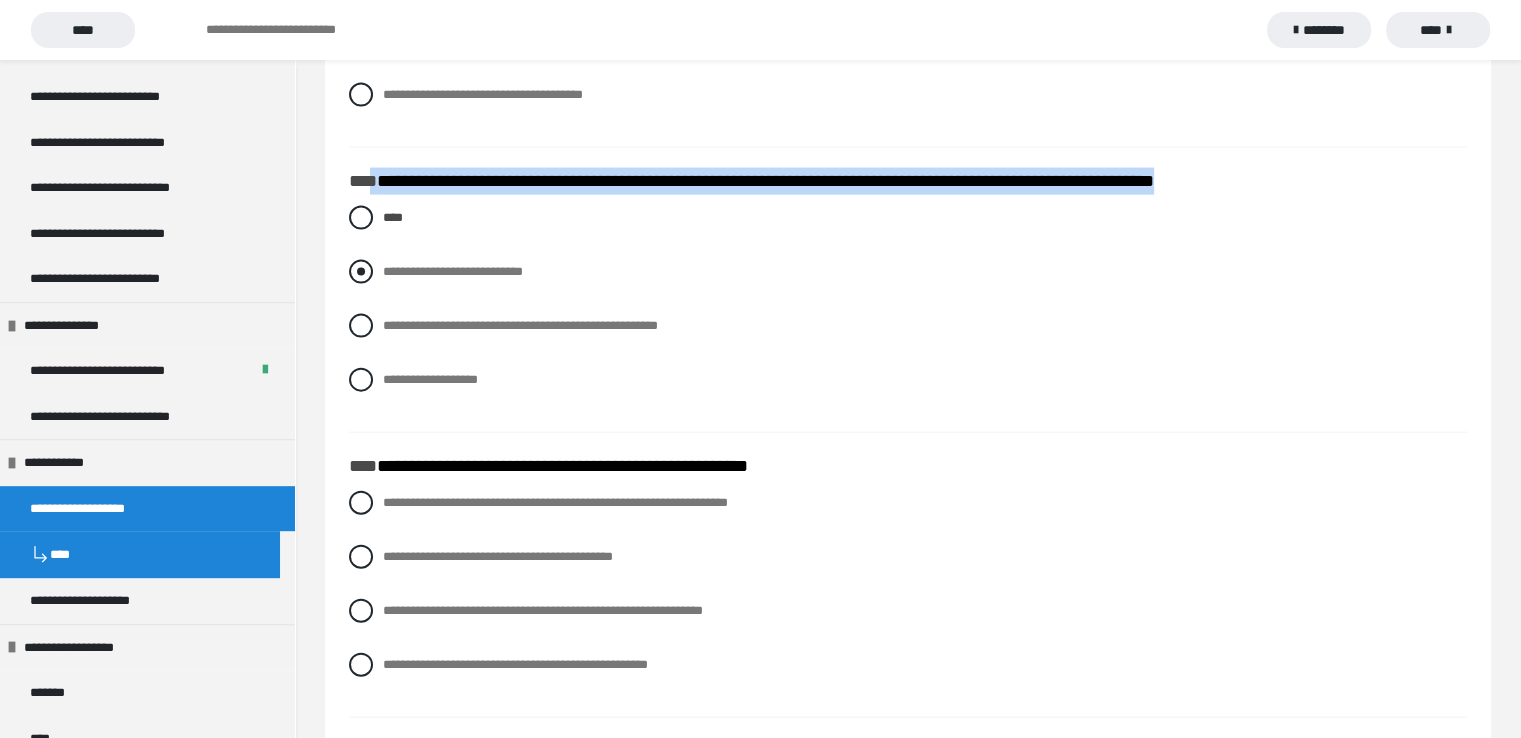 click at bounding box center [361, 272] 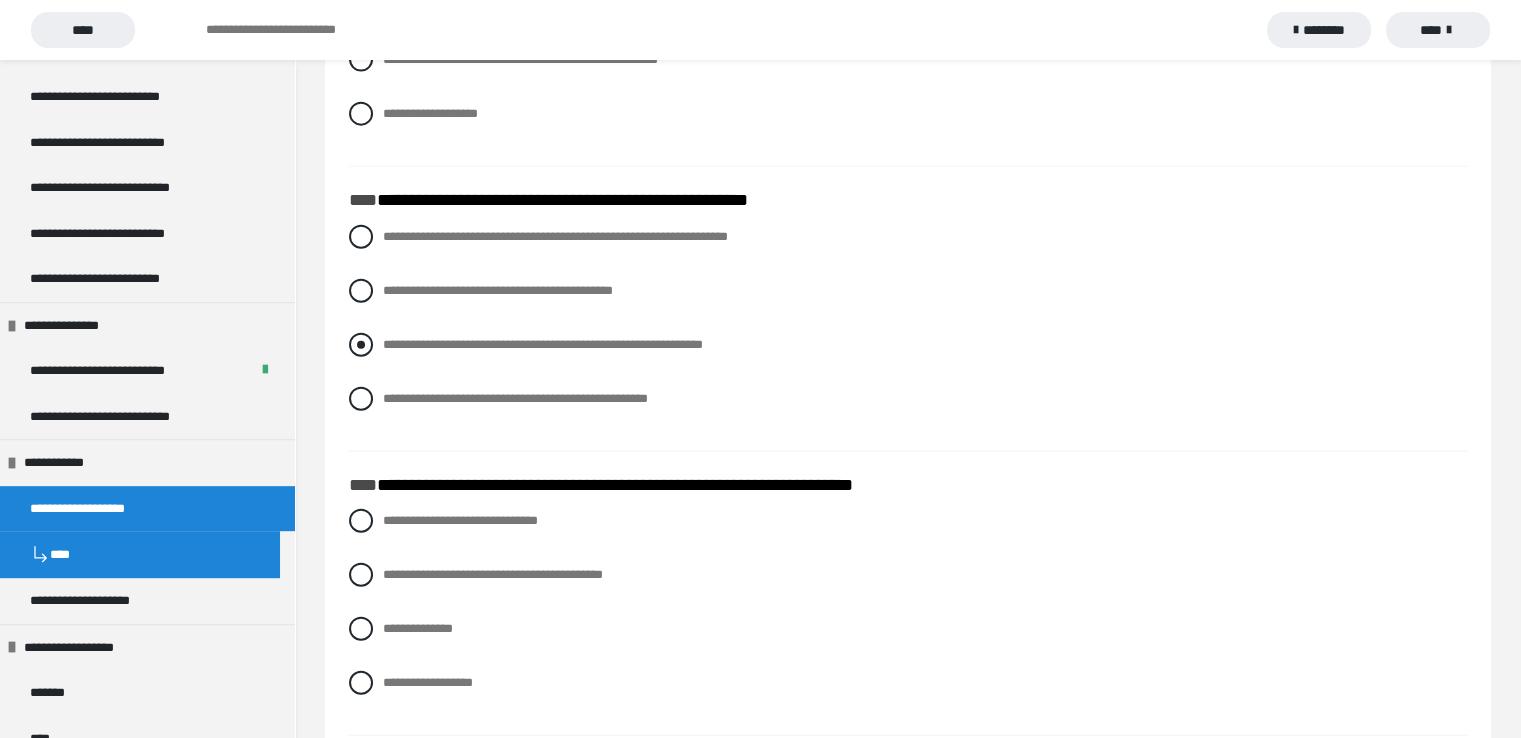 scroll, scrollTop: 4700, scrollLeft: 0, axis: vertical 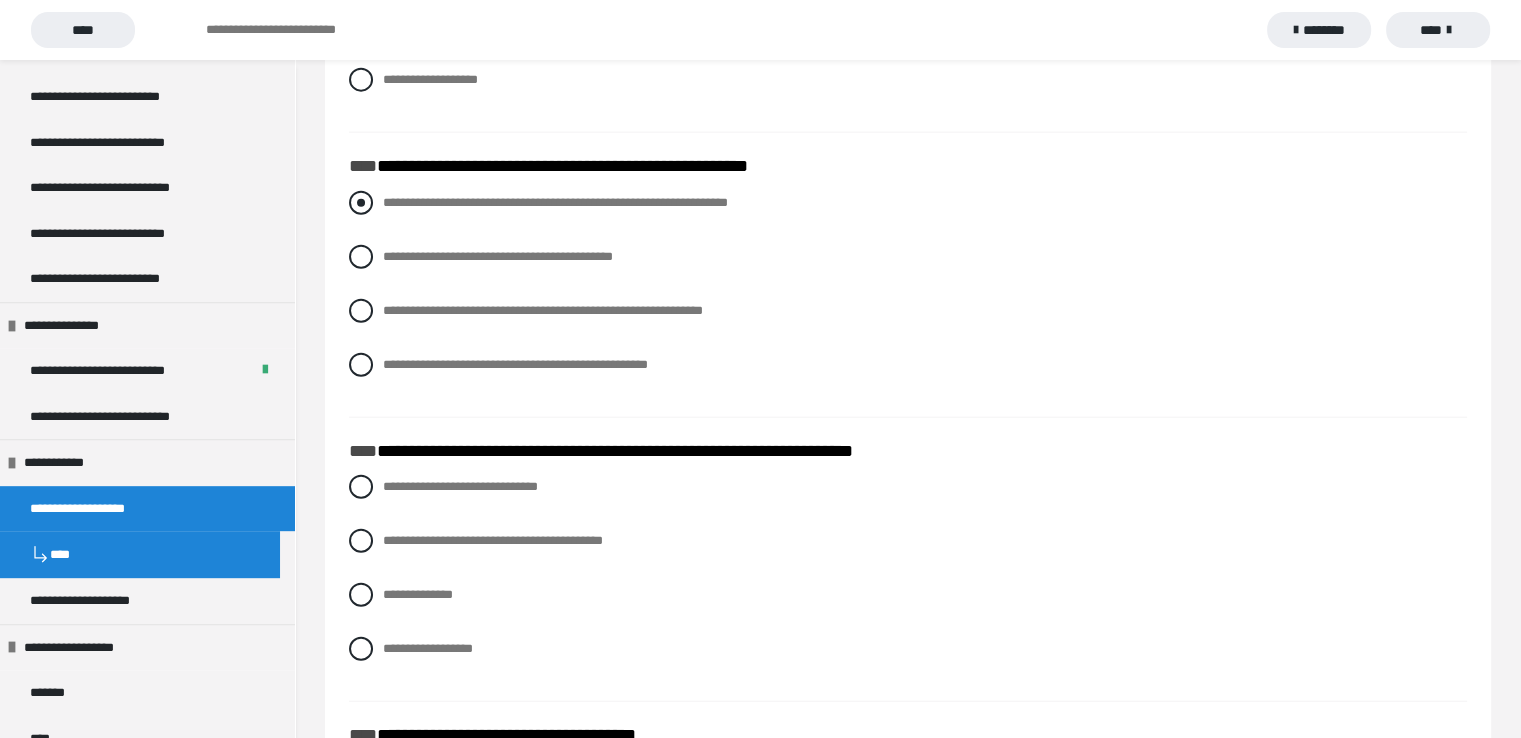 click at bounding box center [361, 203] 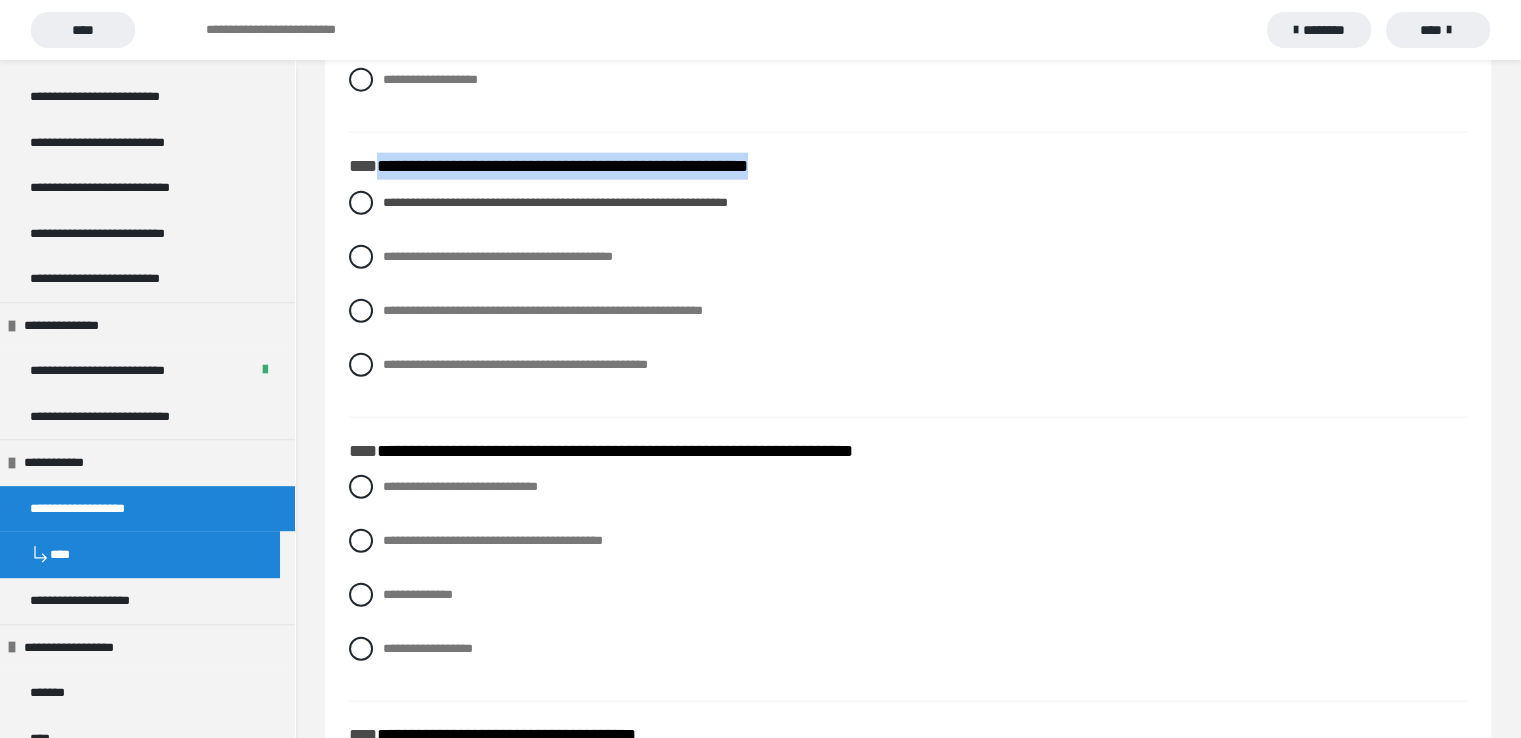 drag, startPoint x: 828, startPoint y: 164, endPoint x: 373, endPoint y: 158, distance: 455.03955 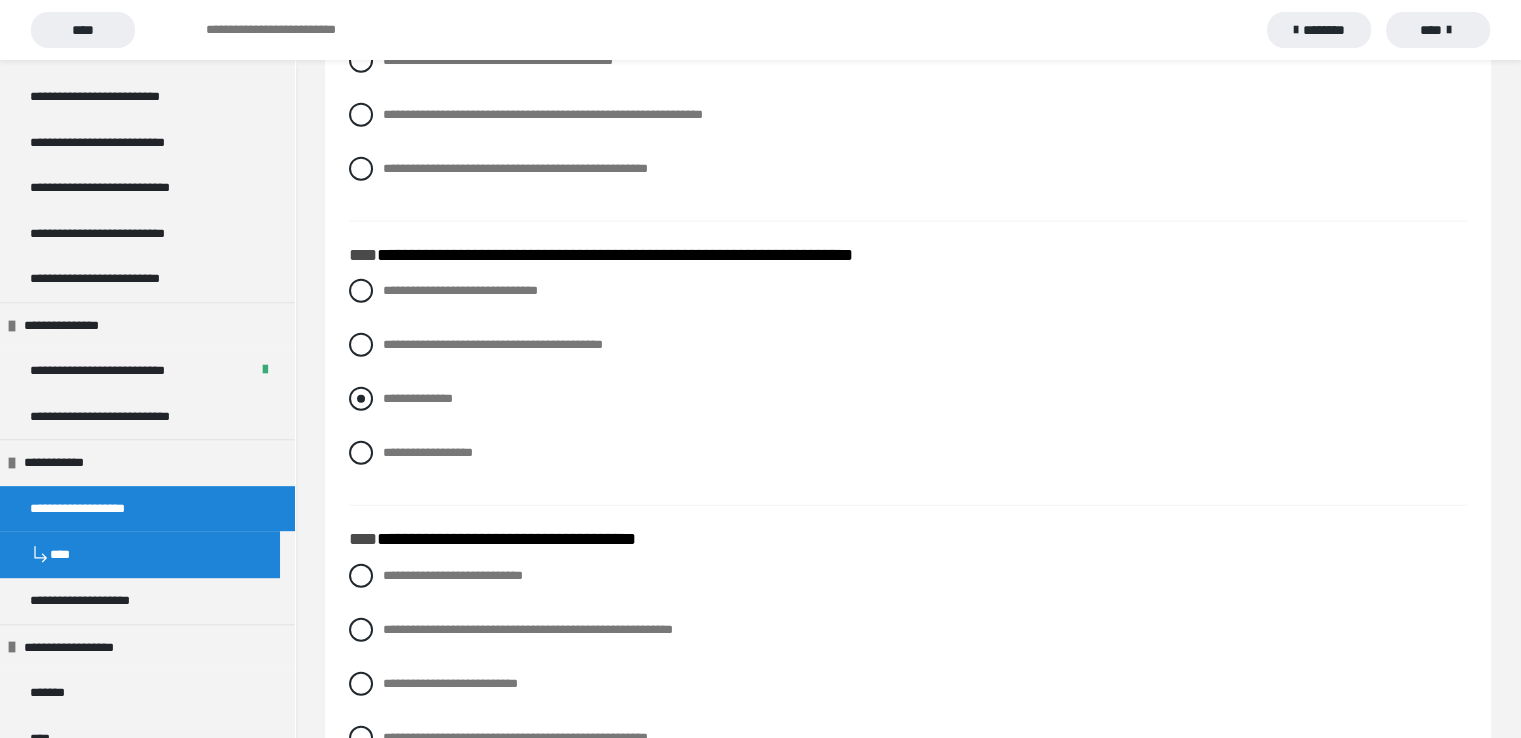scroll, scrollTop: 5000, scrollLeft: 0, axis: vertical 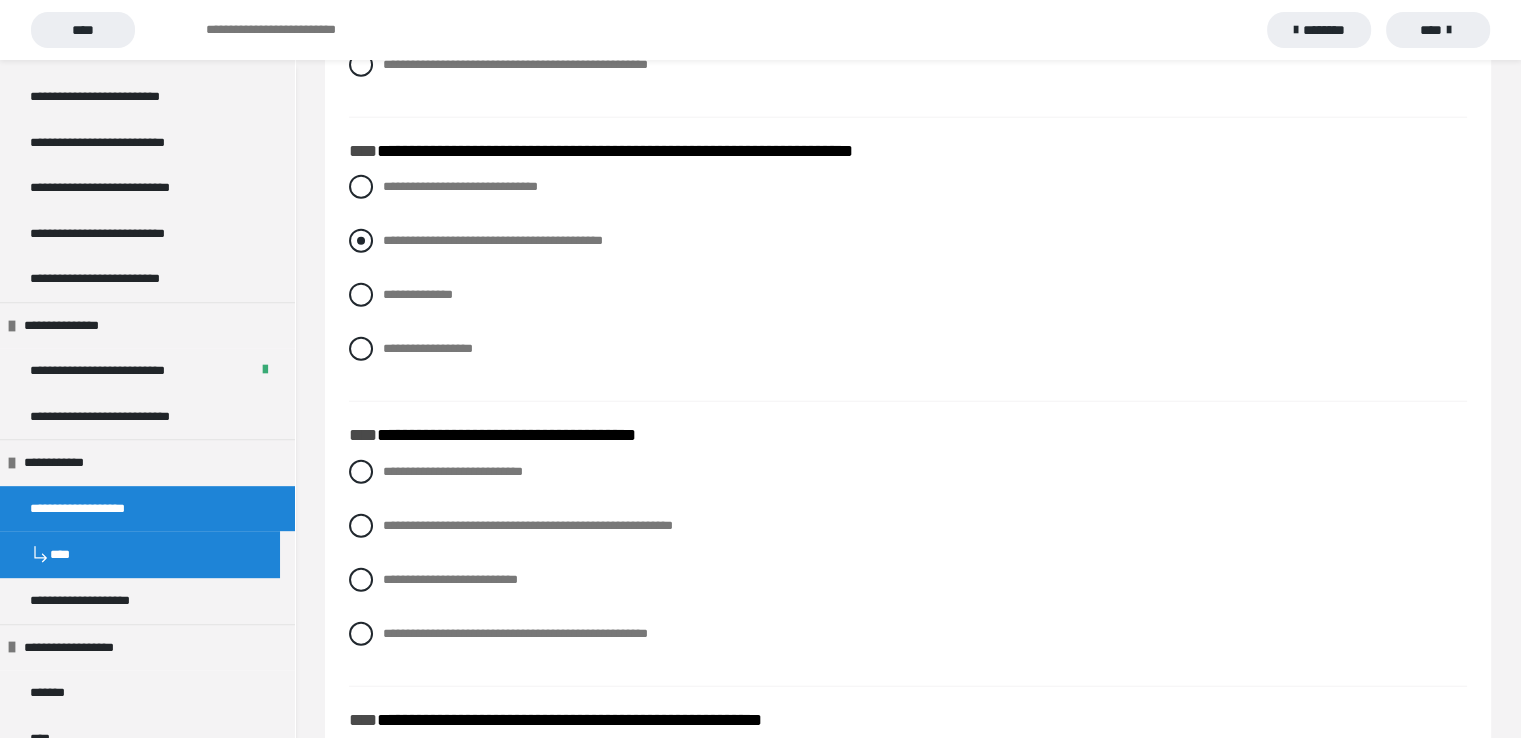 click at bounding box center [361, 241] 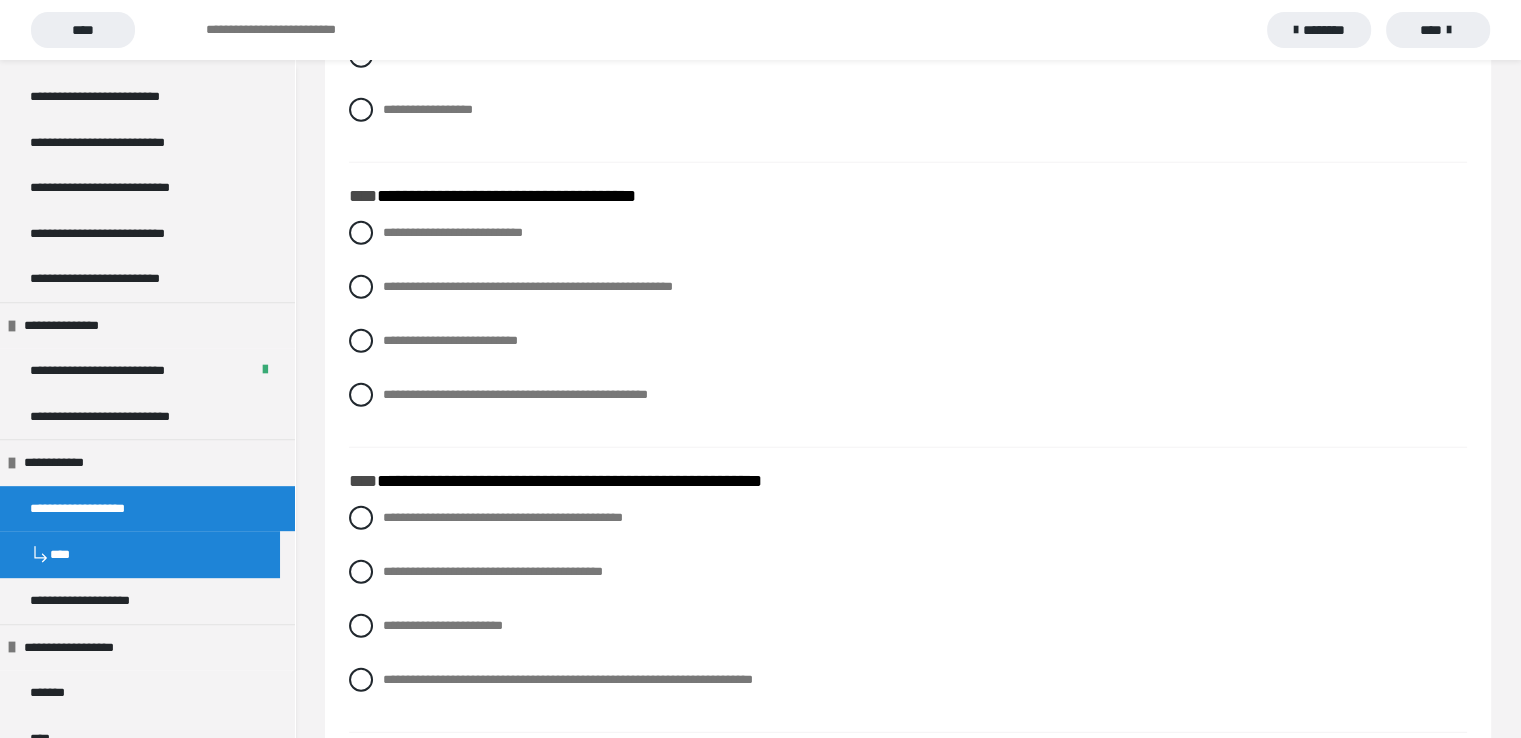 scroll, scrollTop: 5300, scrollLeft: 0, axis: vertical 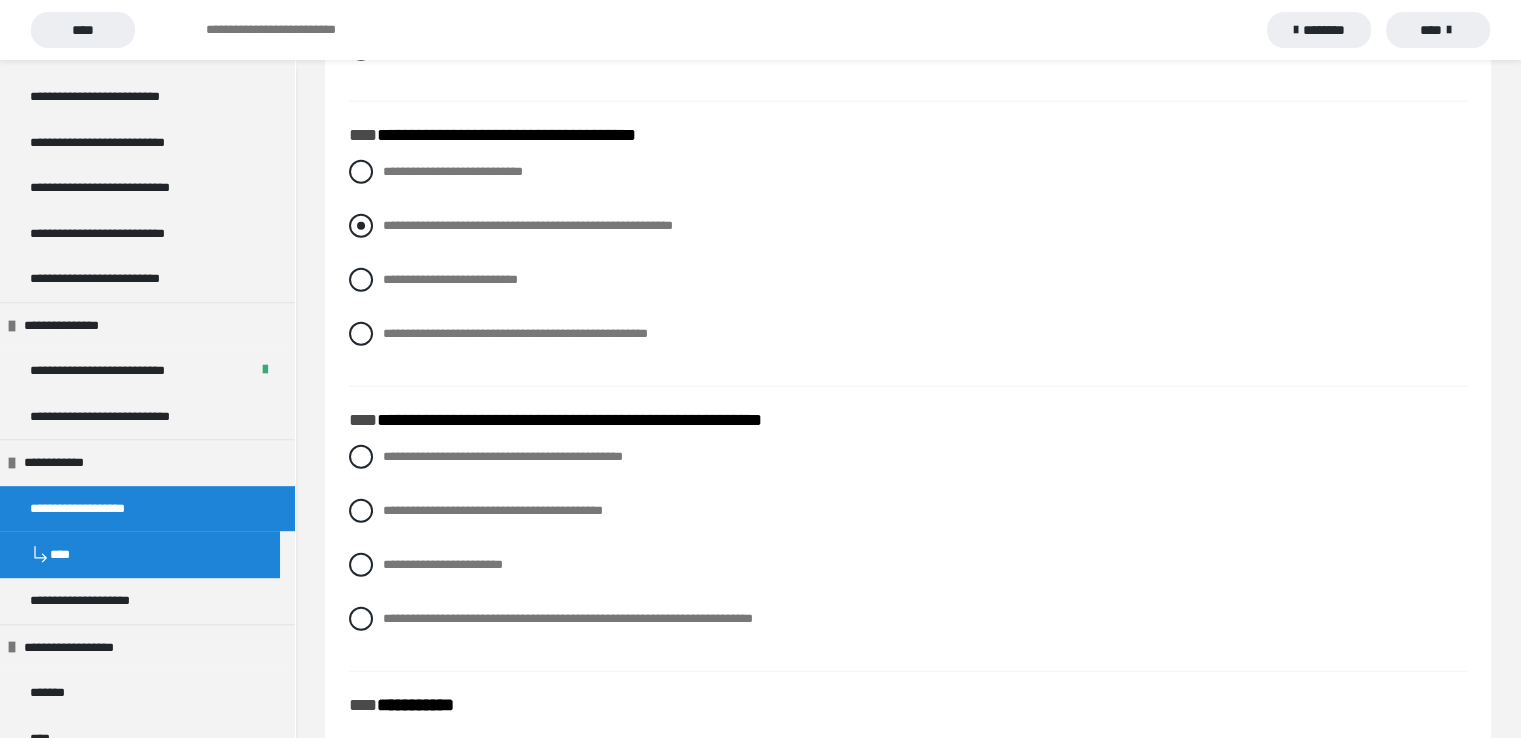 click at bounding box center (361, 226) 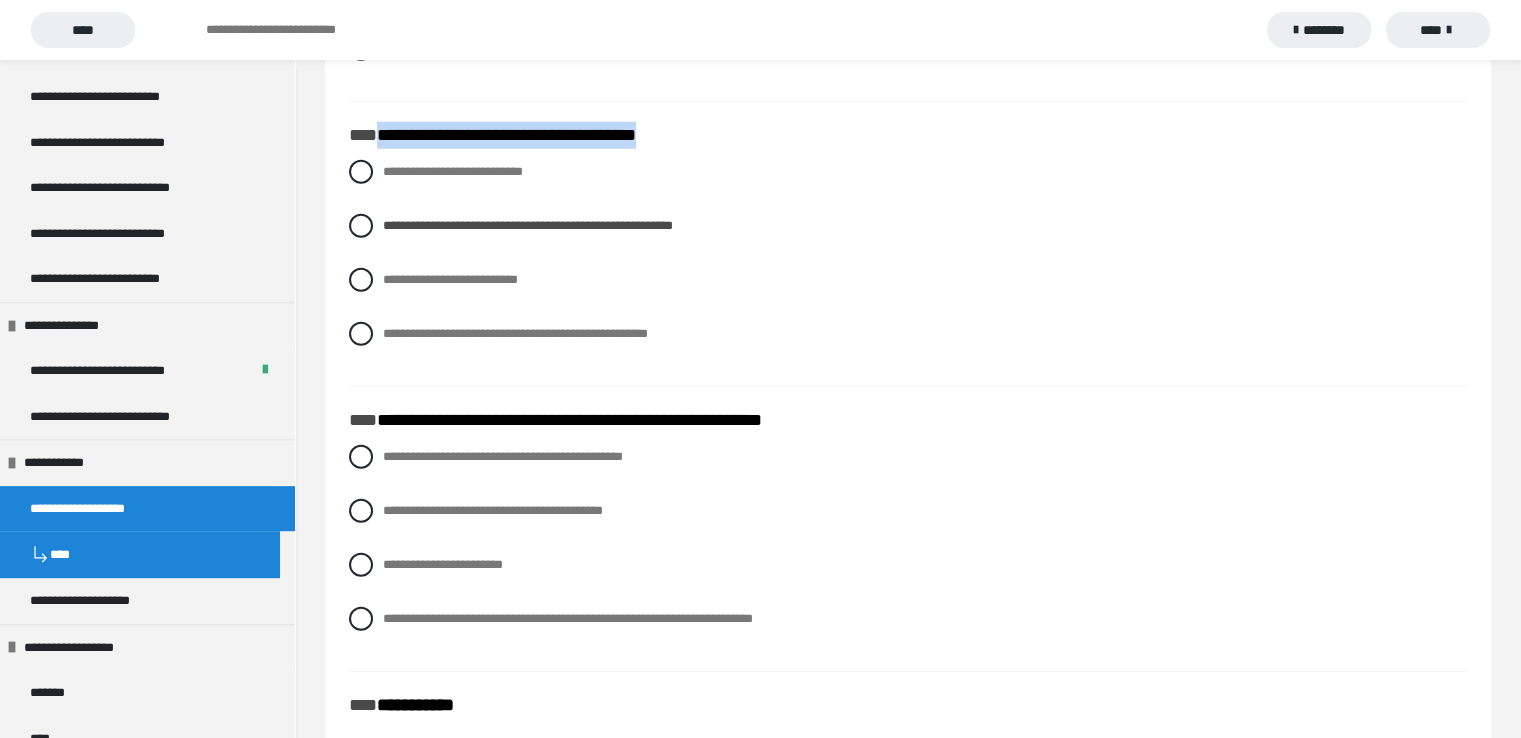 drag, startPoint x: 688, startPoint y: 141, endPoint x: 381, endPoint y: 117, distance: 307.93668 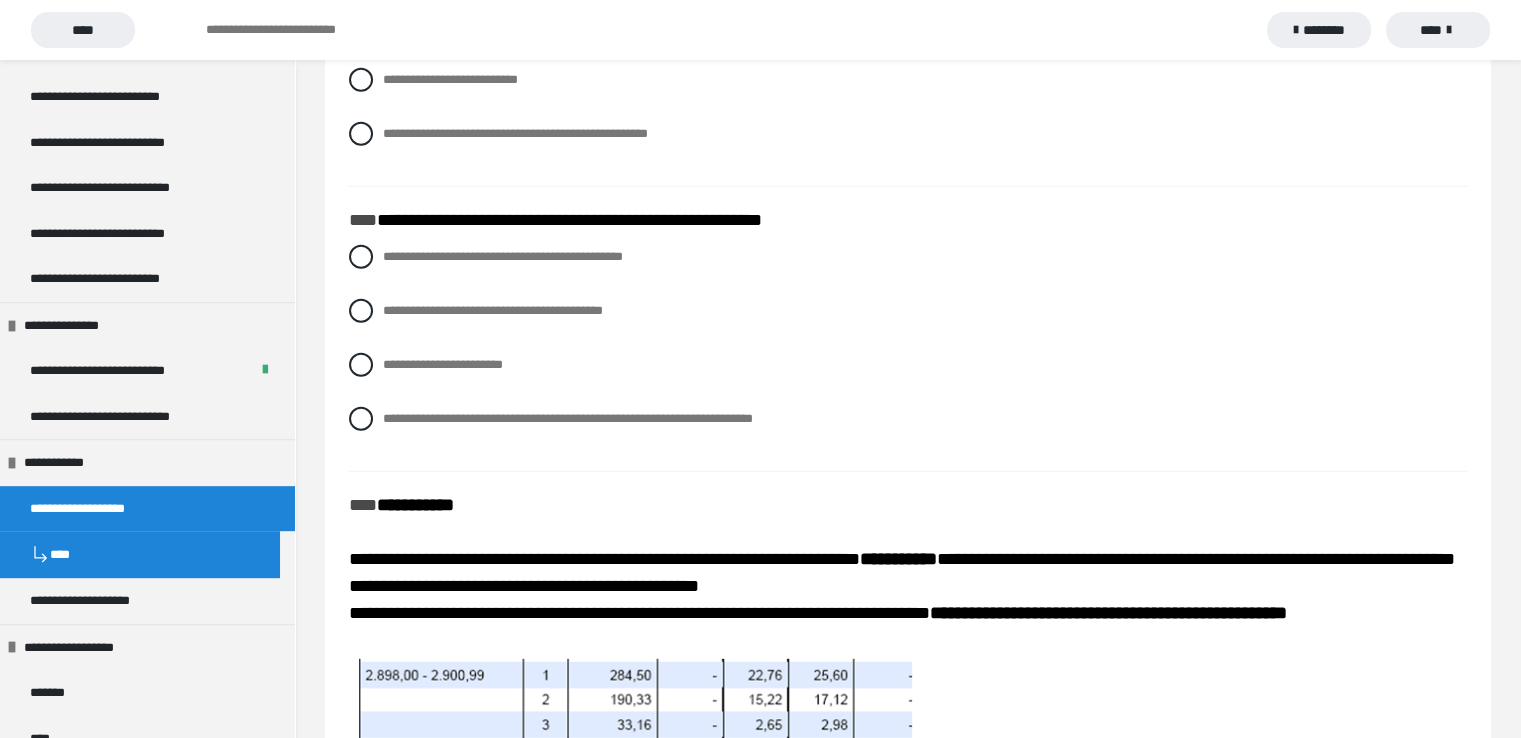 scroll, scrollTop: 5600, scrollLeft: 0, axis: vertical 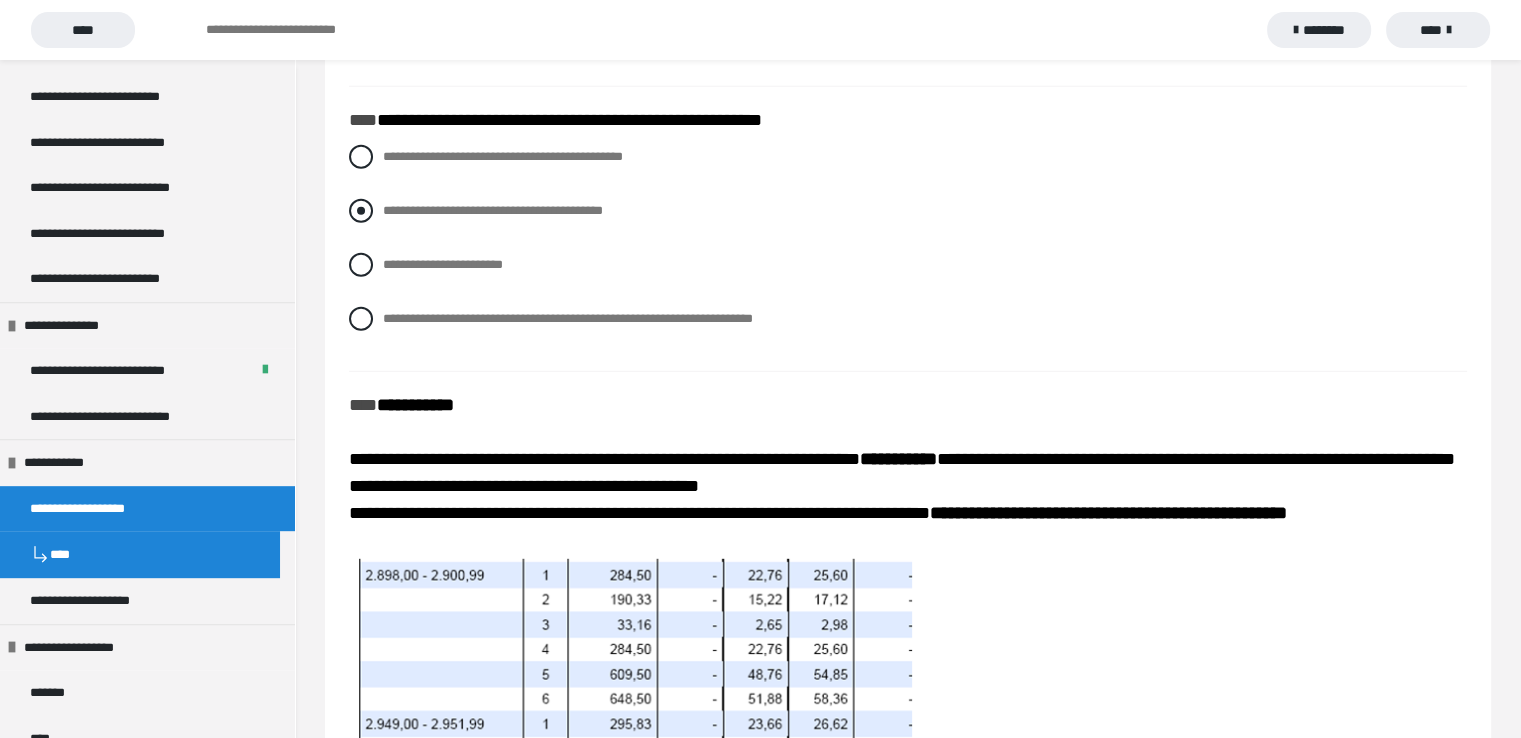 click at bounding box center (361, 211) 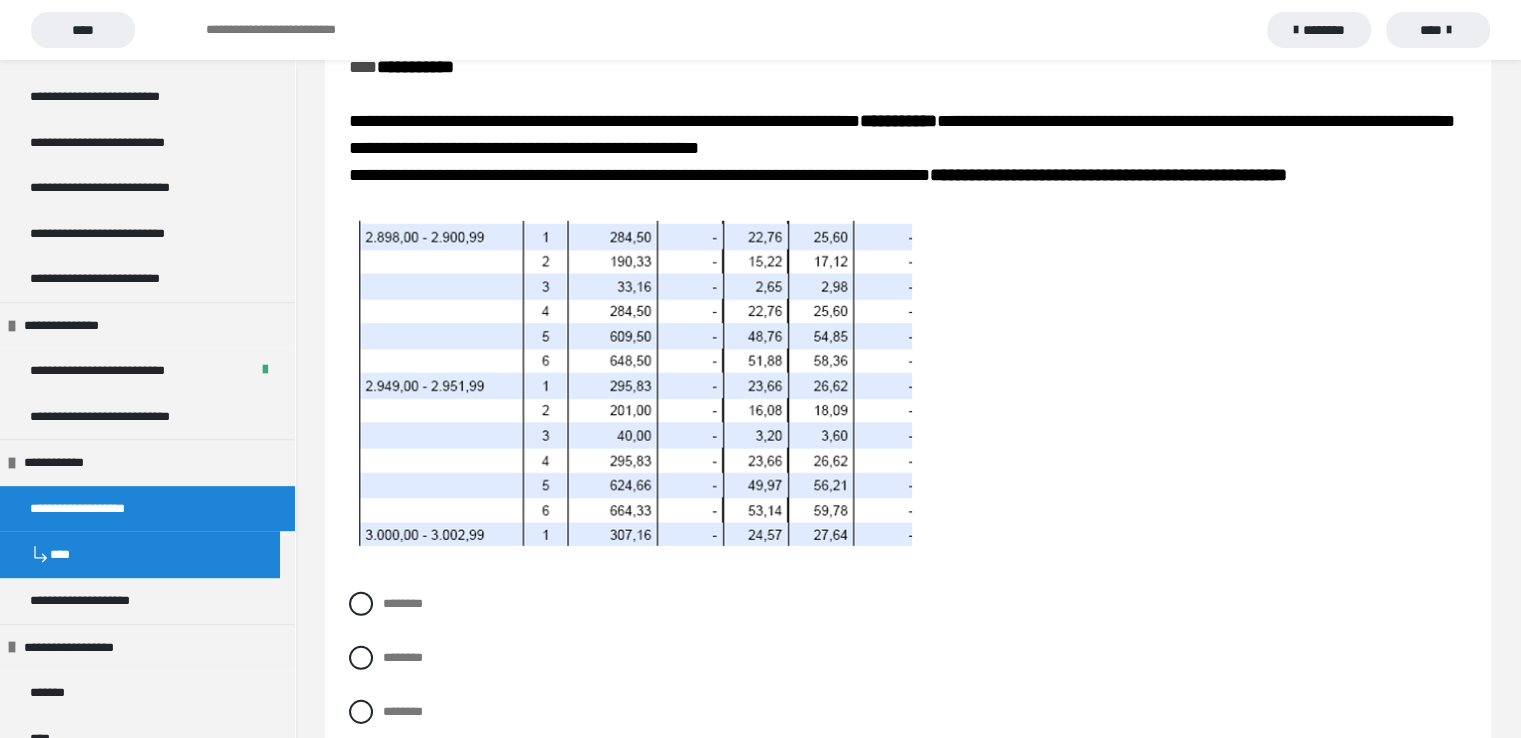 scroll, scrollTop: 6135, scrollLeft: 0, axis: vertical 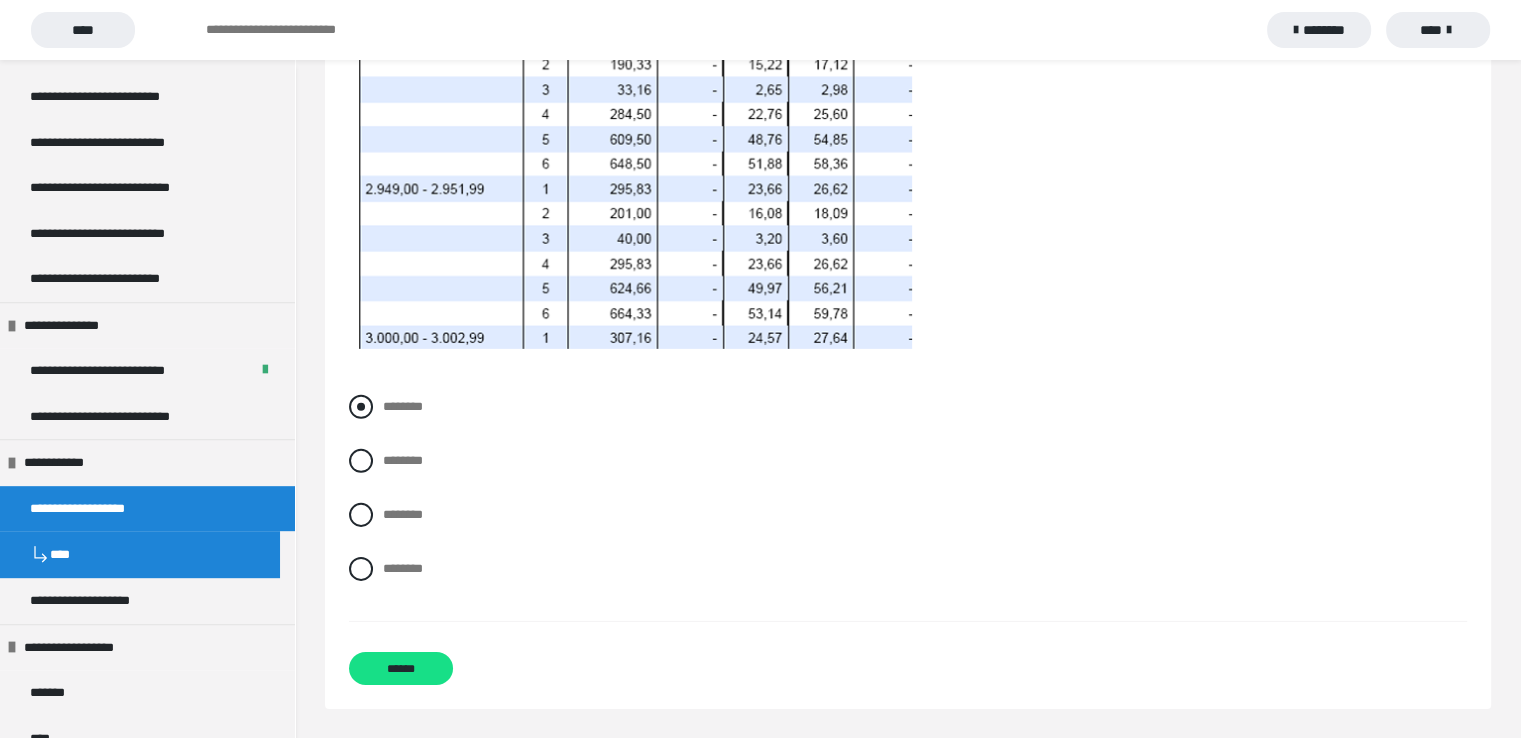 click at bounding box center (361, 407) 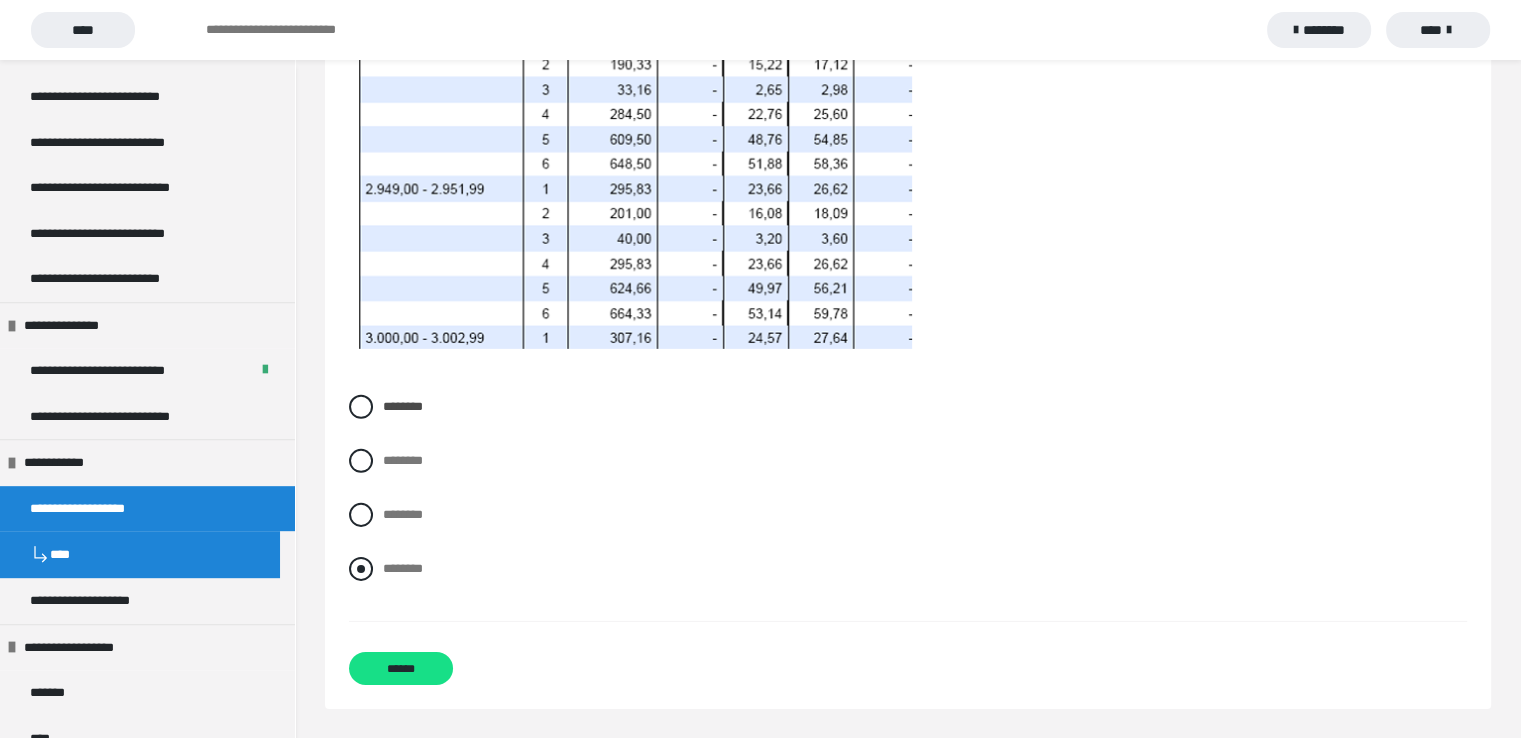 drag, startPoint x: 413, startPoint y: 670, endPoint x: 705, endPoint y: 565, distance: 310.3047 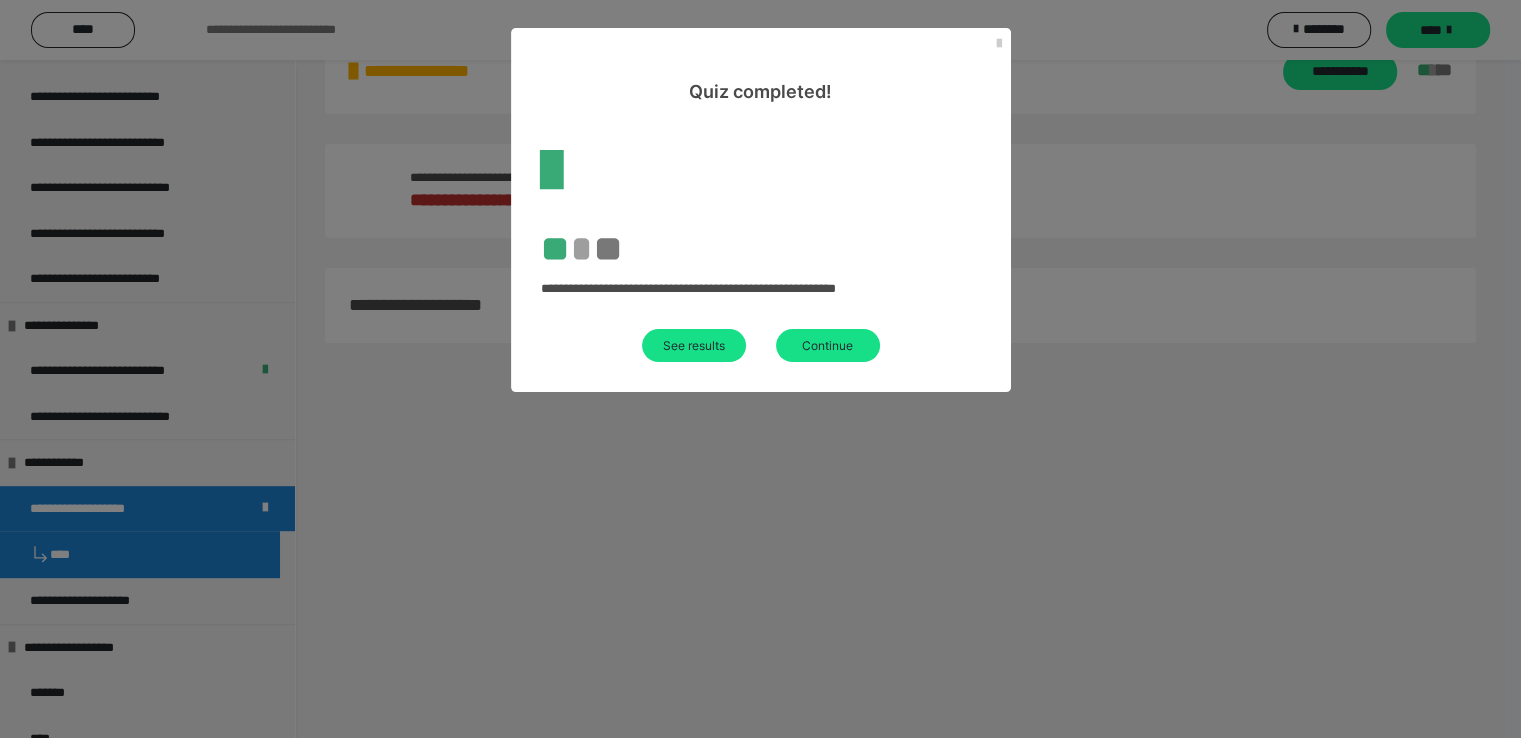 scroll, scrollTop: 464, scrollLeft: 0, axis: vertical 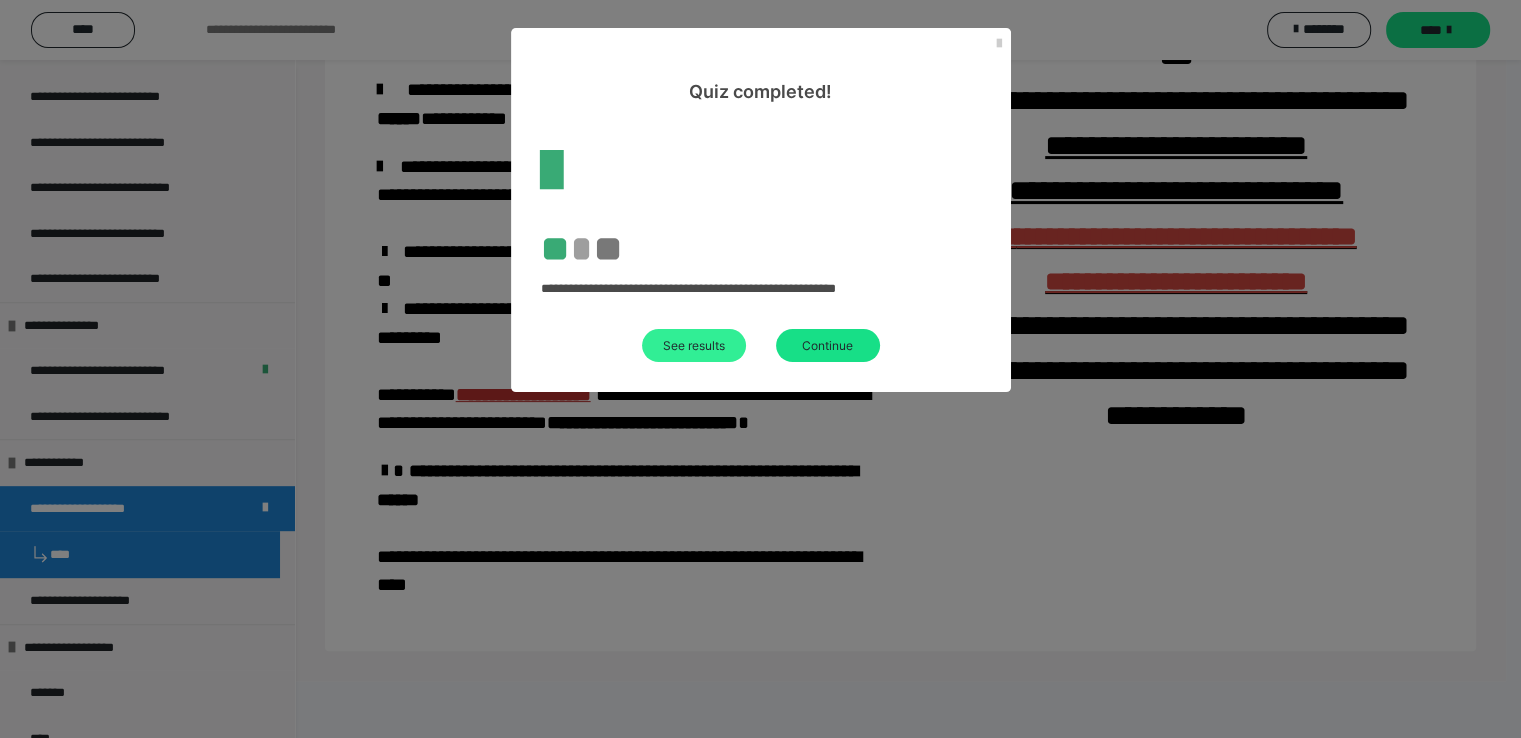 click on "See results" at bounding box center (694, 345) 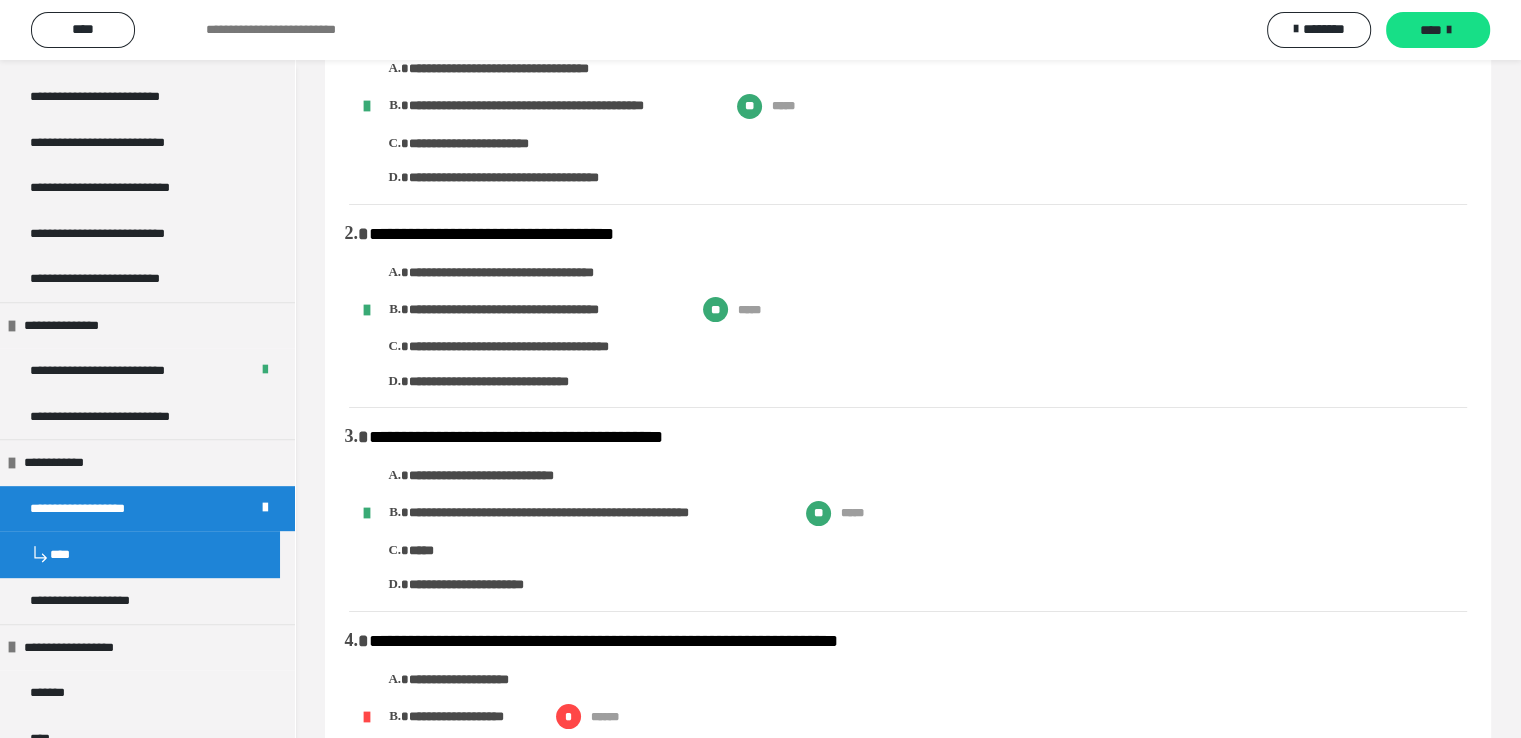 scroll, scrollTop: 0, scrollLeft: 0, axis: both 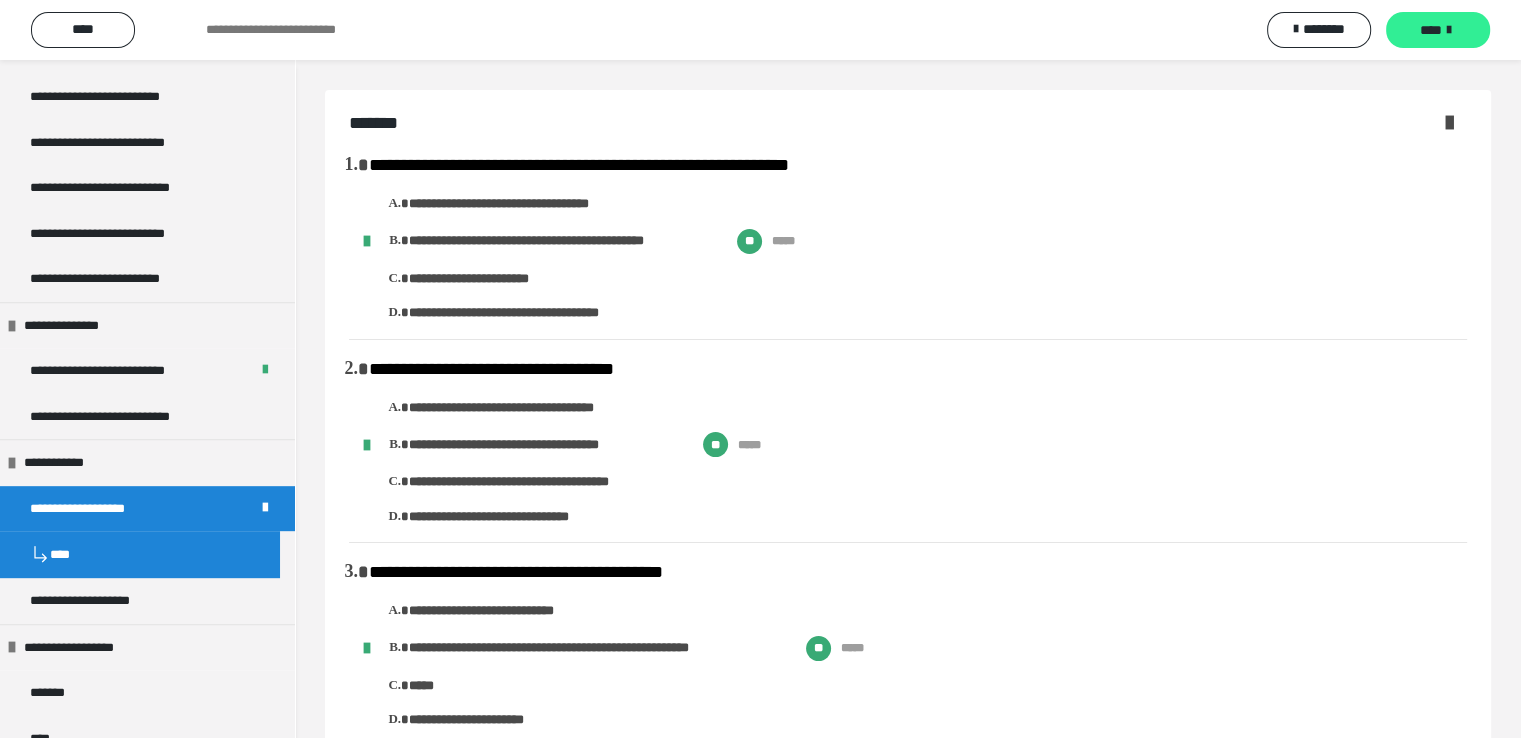 click on "****" at bounding box center [1431, 30] 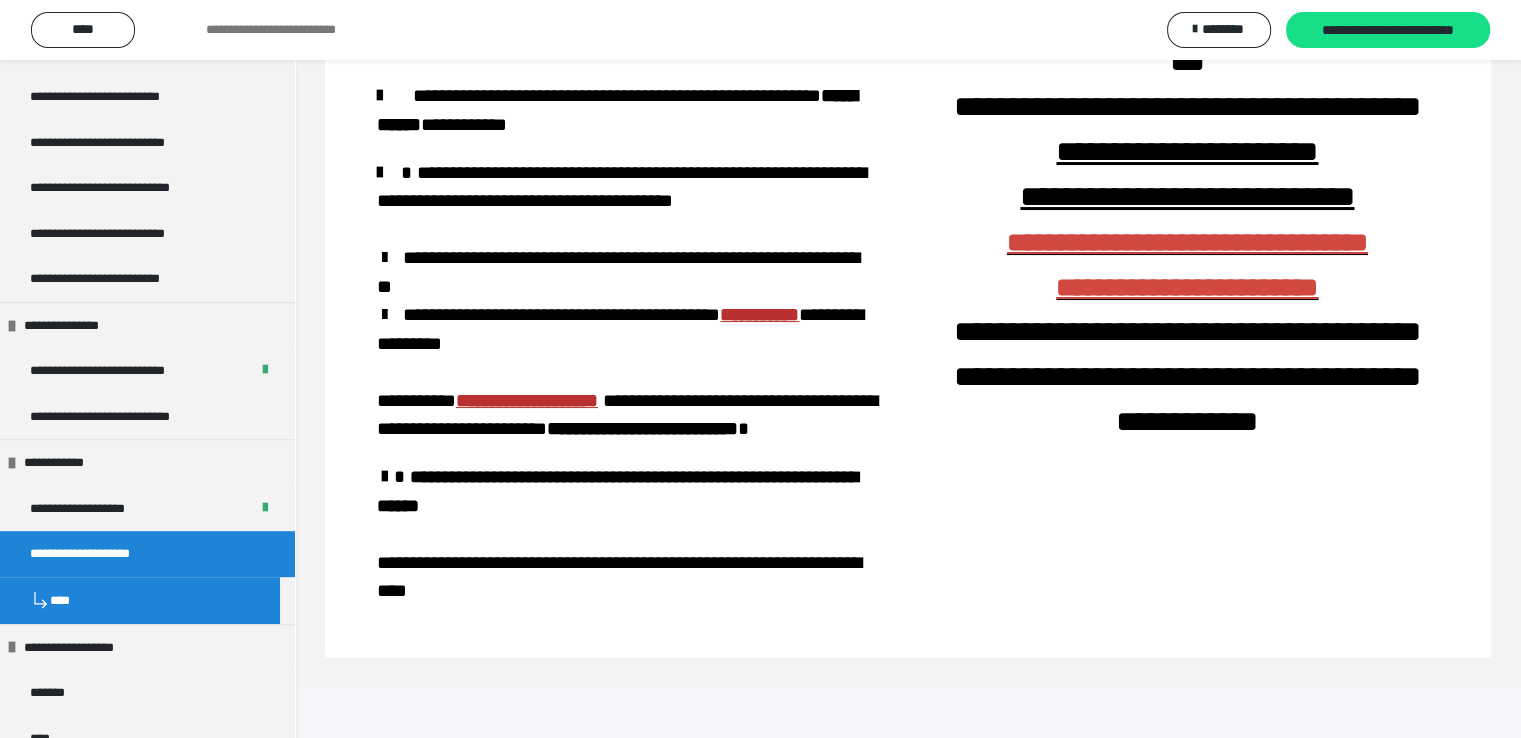 scroll, scrollTop: 0, scrollLeft: 0, axis: both 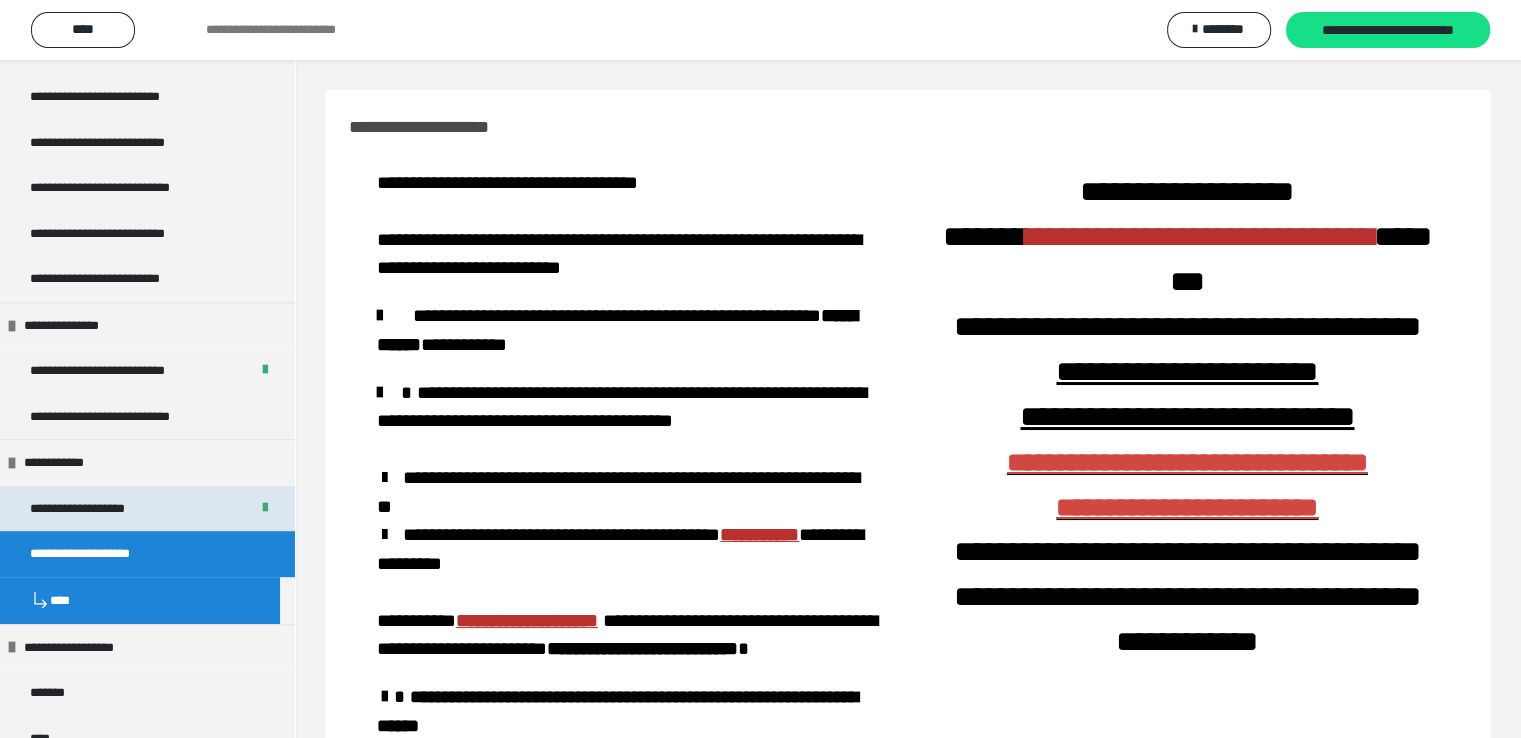 click on "**********" at bounding box center [89, 509] 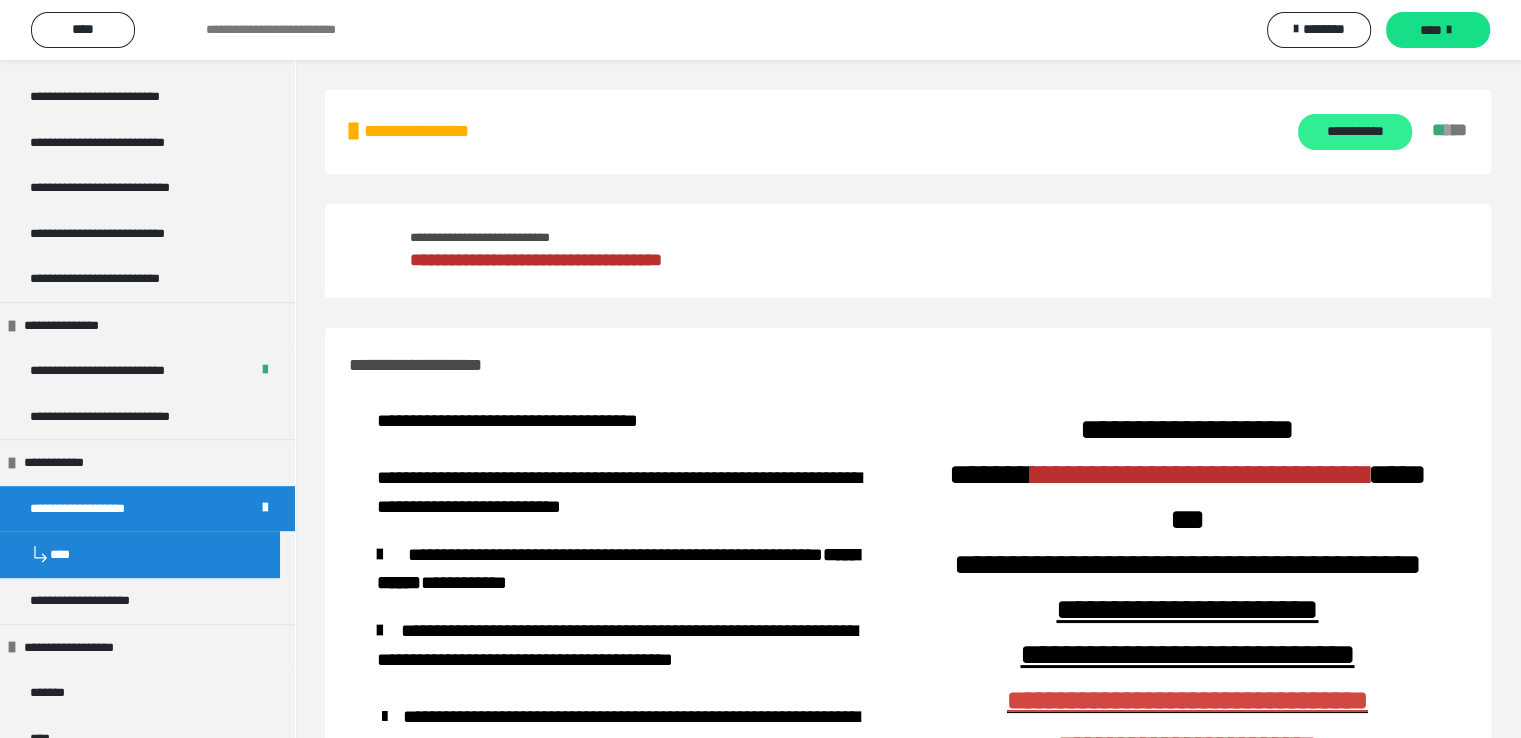 click on "**********" at bounding box center (1354, 132) 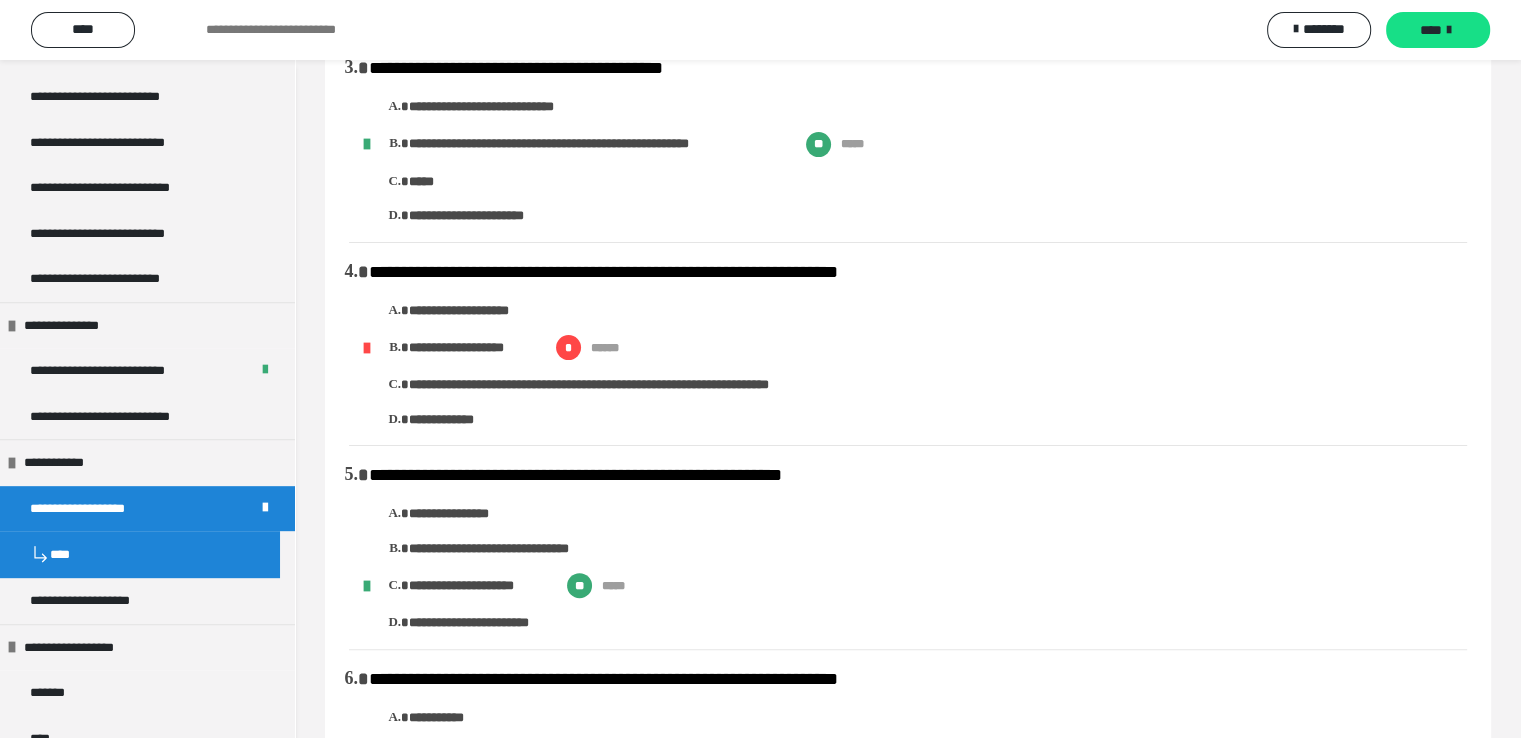 scroll, scrollTop: 500, scrollLeft: 0, axis: vertical 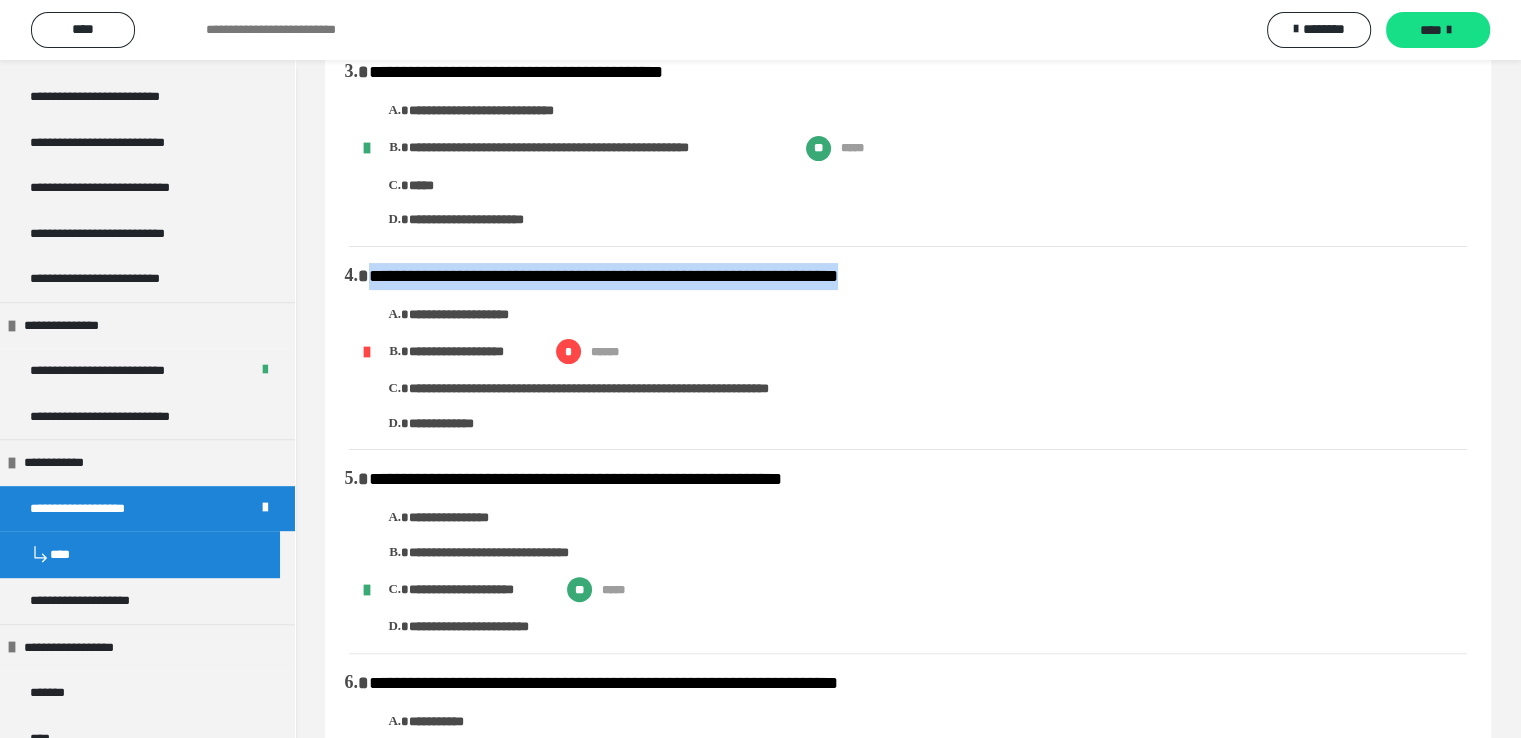 click on "**********" at bounding box center (918, 348) 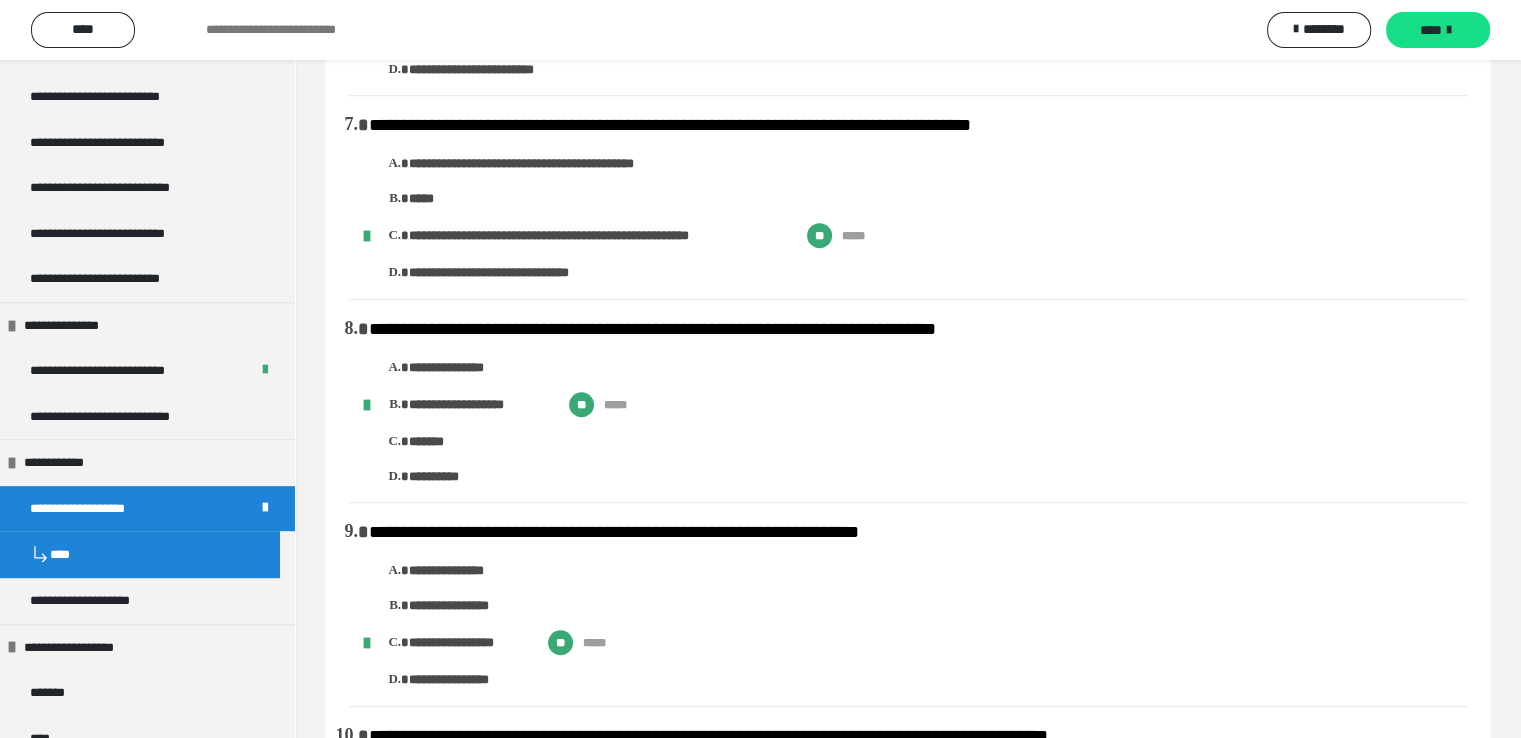 scroll, scrollTop: 1400, scrollLeft: 0, axis: vertical 